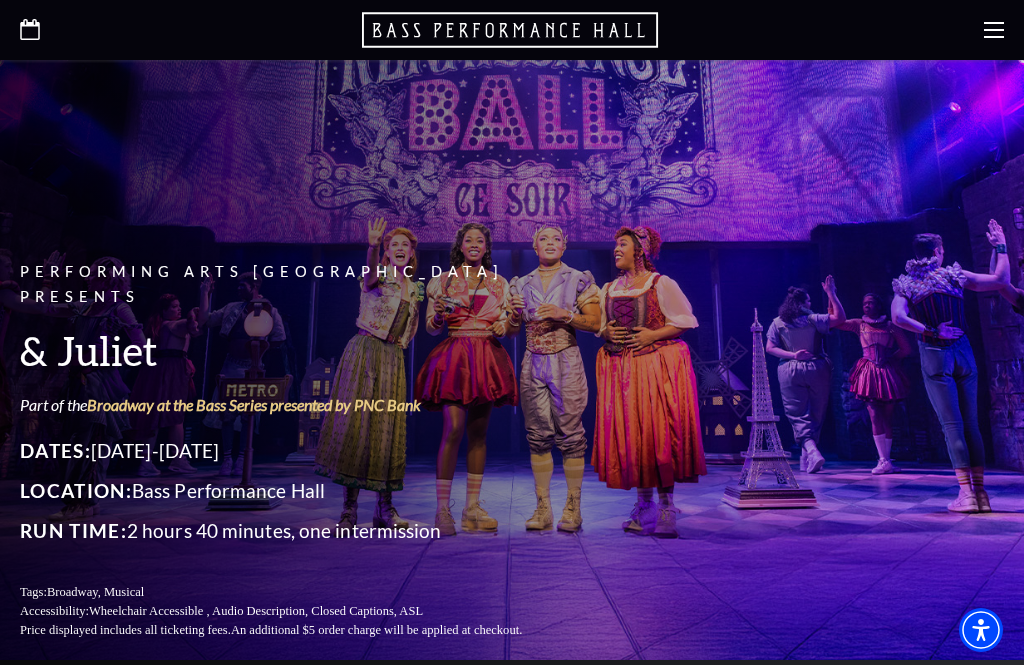 scroll, scrollTop: 0, scrollLeft: 0, axis: both 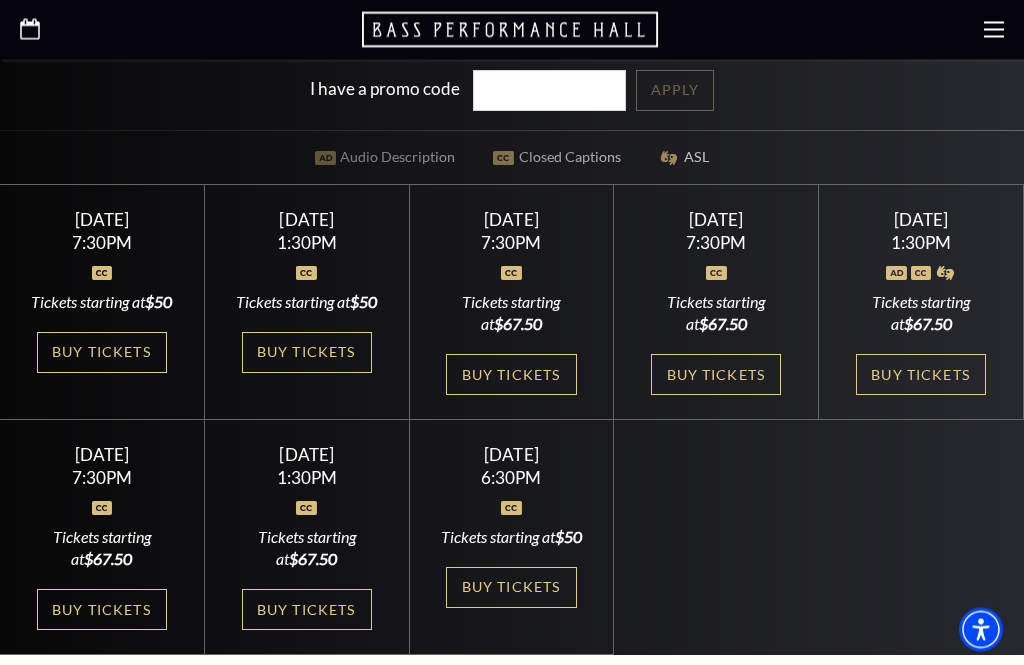 click on "Buy Tickets" at bounding box center (102, 353) 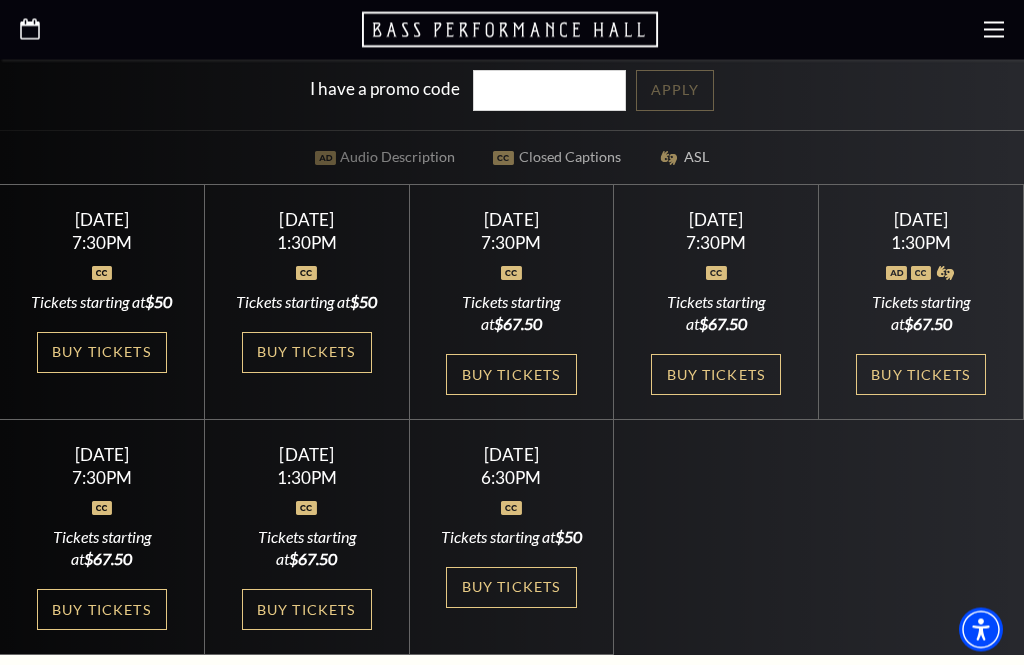 scroll, scrollTop: 673, scrollLeft: 0, axis: vertical 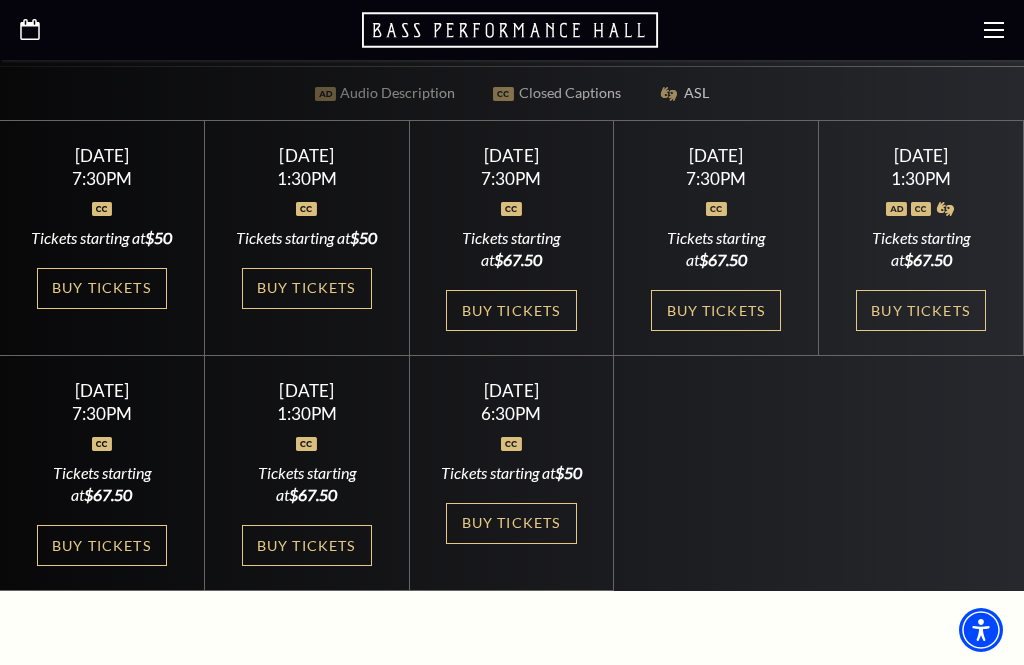 click on "Buy Tickets" at bounding box center [511, 523] 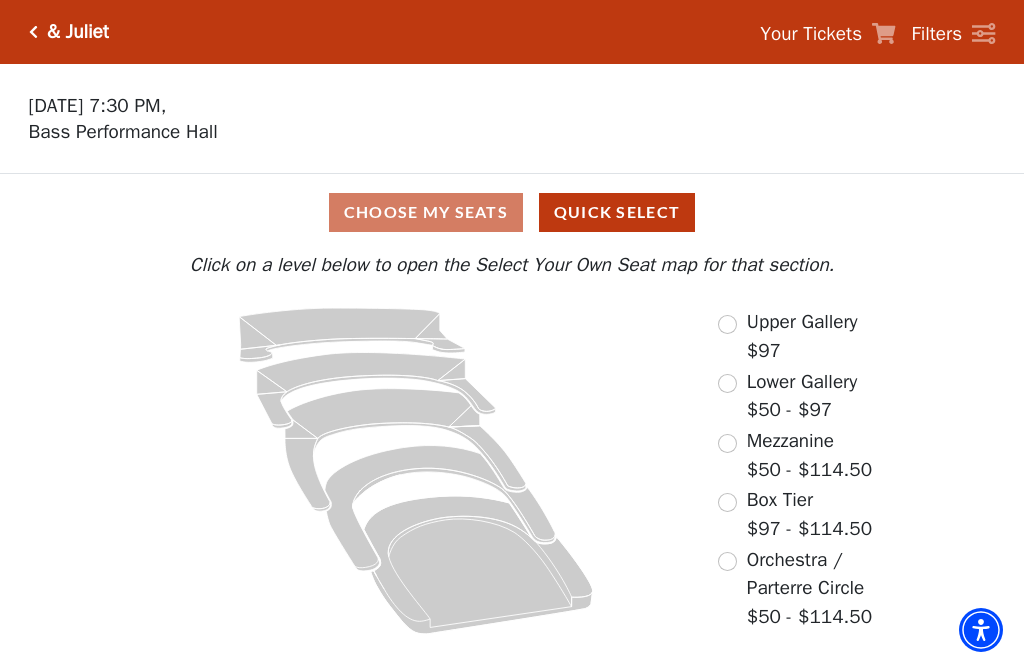 scroll, scrollTop: 0, scrollLeft: 0, axis: both 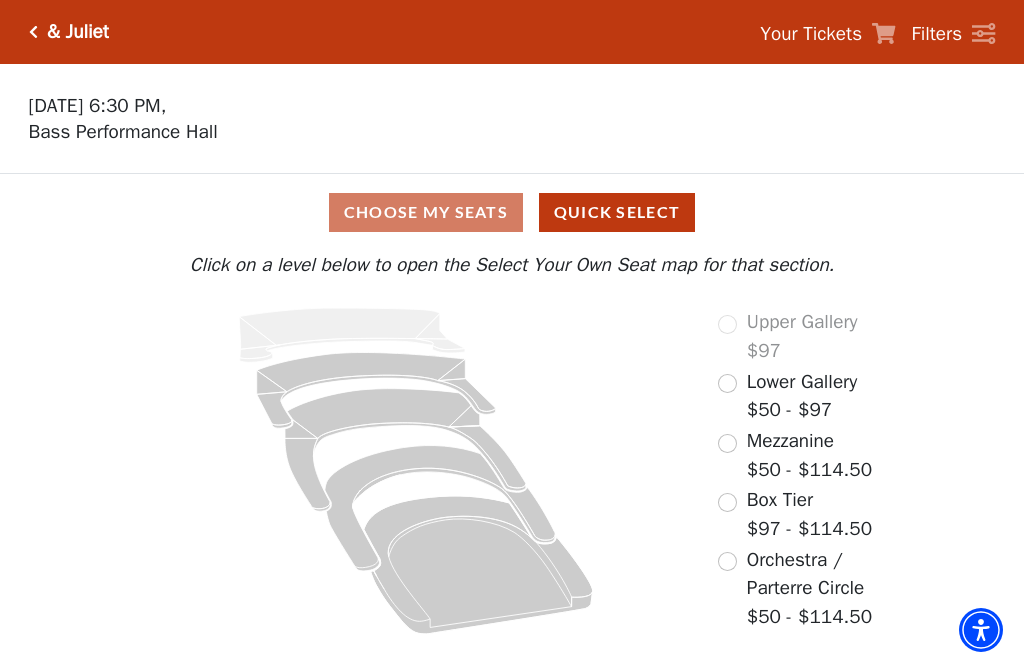 click at bounding box center [727, 561] 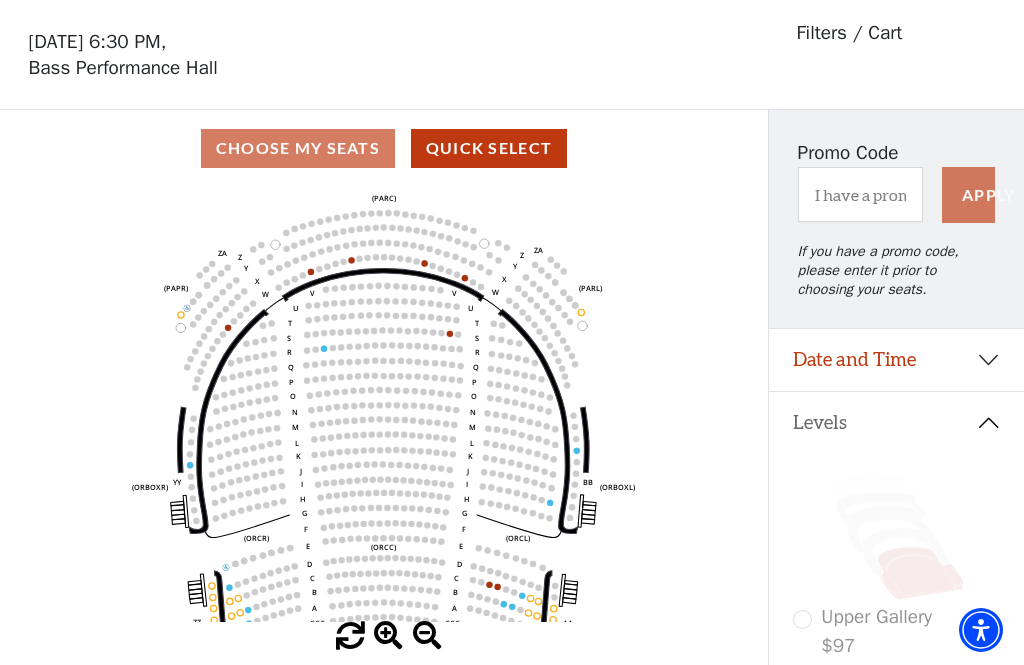 scroll, scrollTop: 93, scrollLeft: 0, axis: vertical 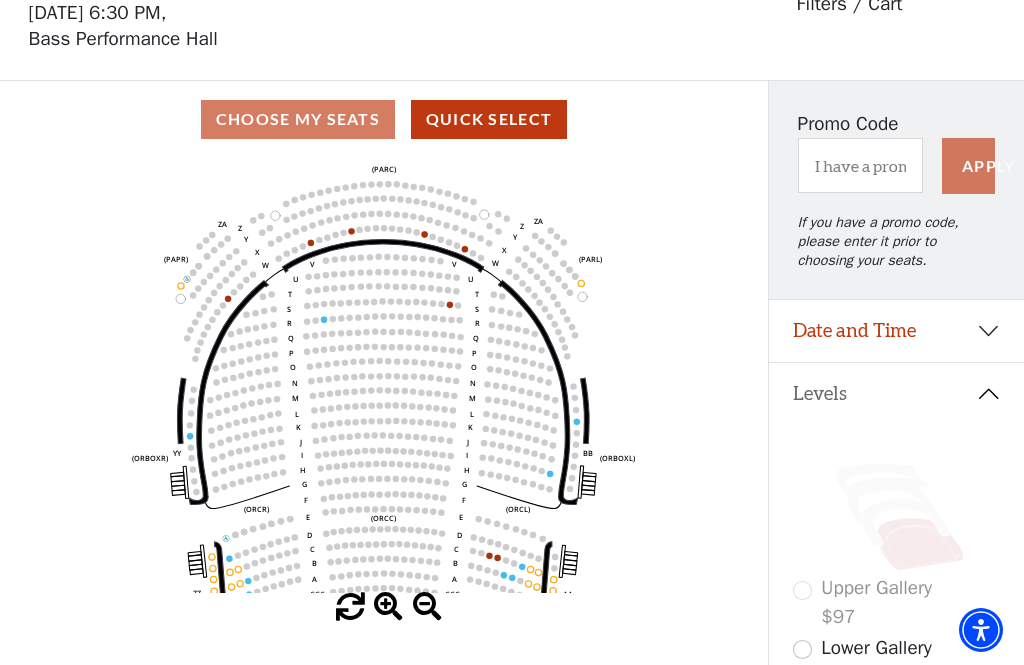 click 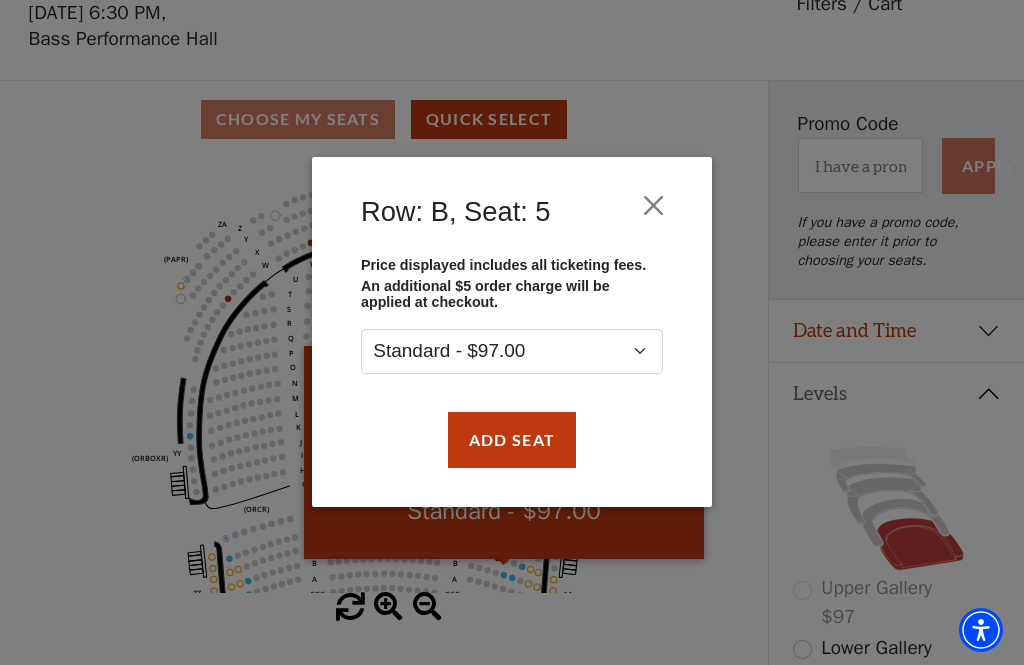 click on "Add Seat" at bounding box center [512, 440] 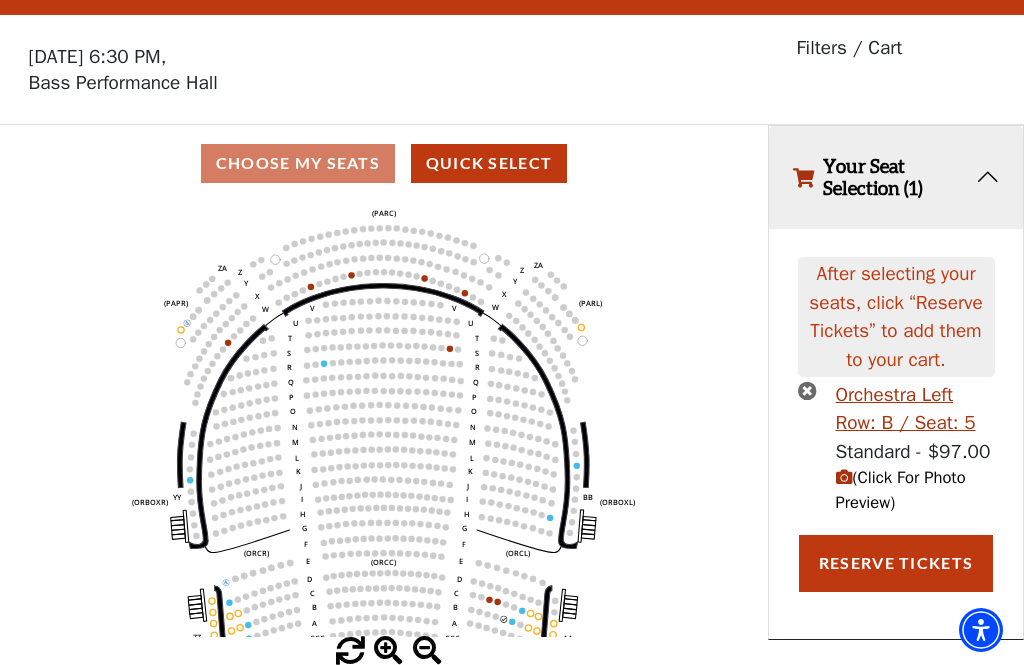 click 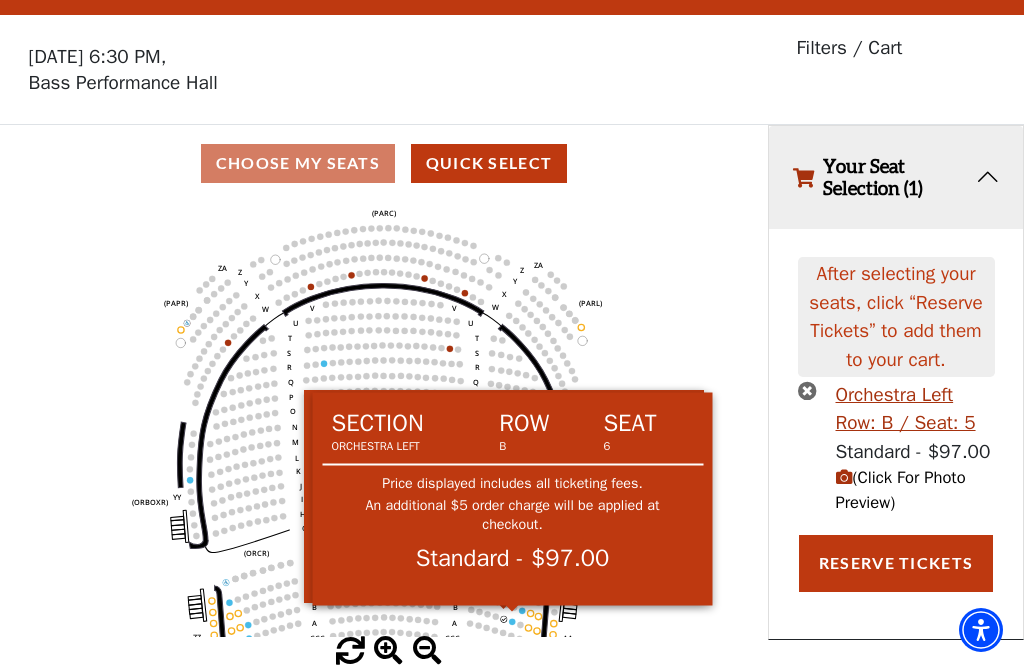 click 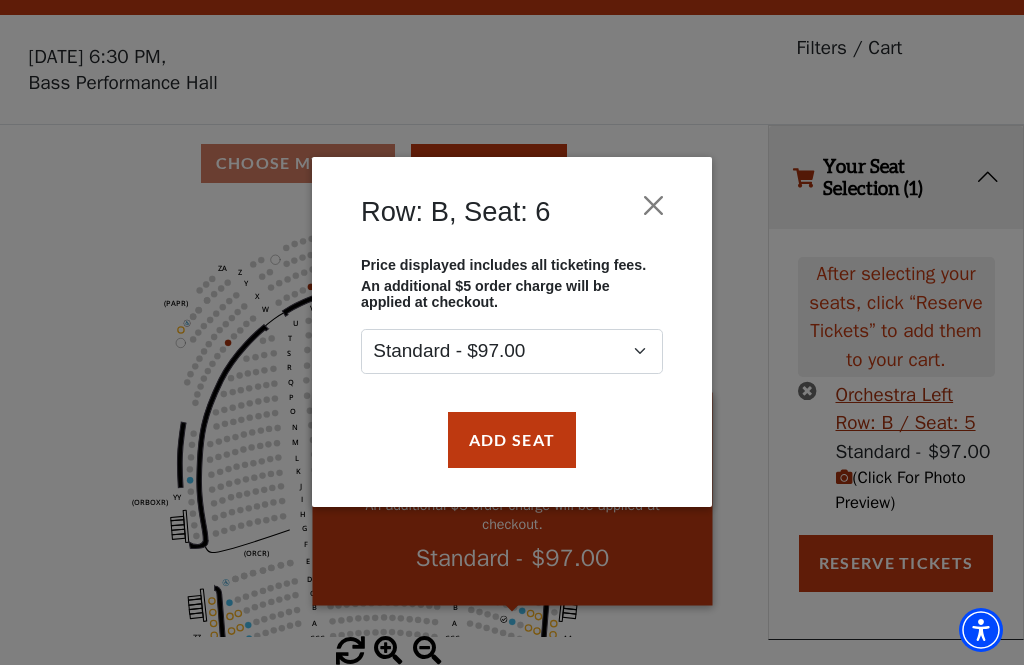click on "Add Seat" at bounding box center [512, 440] 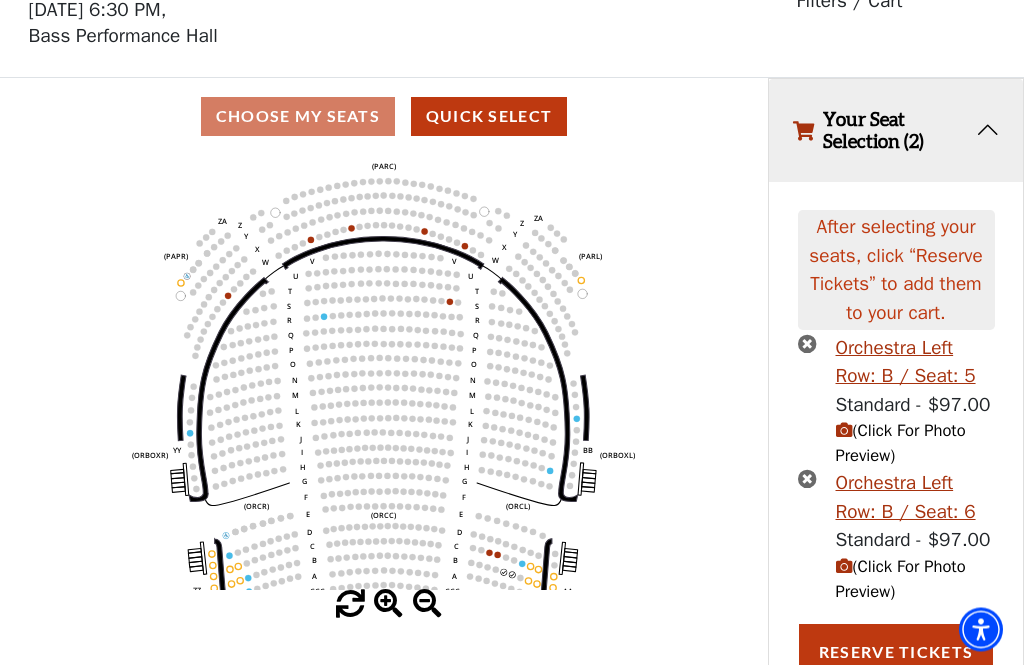 scroll, scrollTop: 96, scrollLeft: 0, axis: vertical 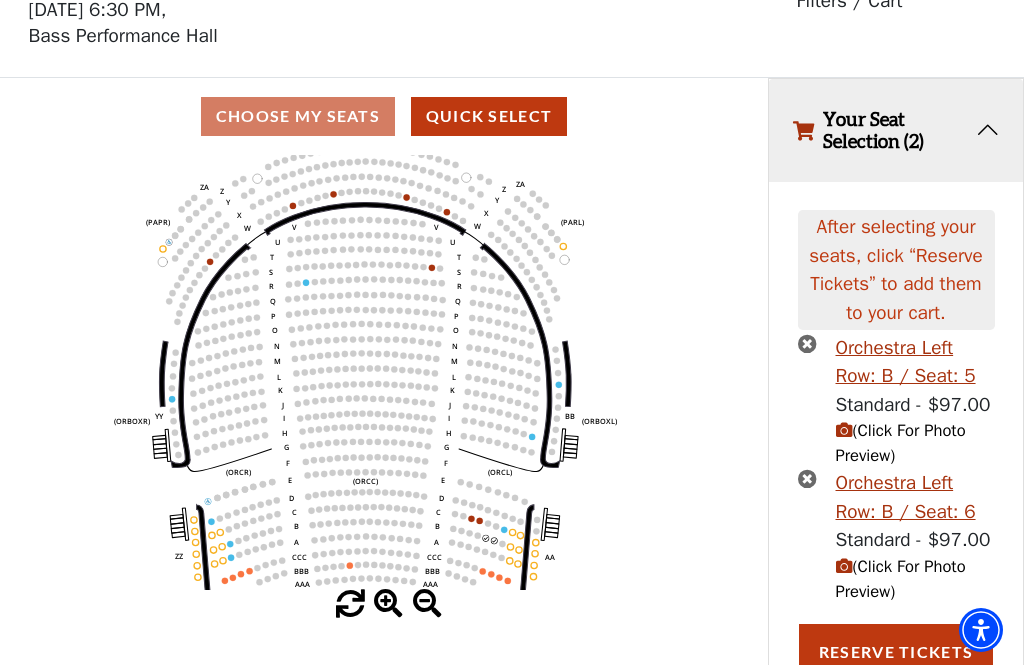 click on "(Click For Photo Preview)" at bounding box center (901, 443) 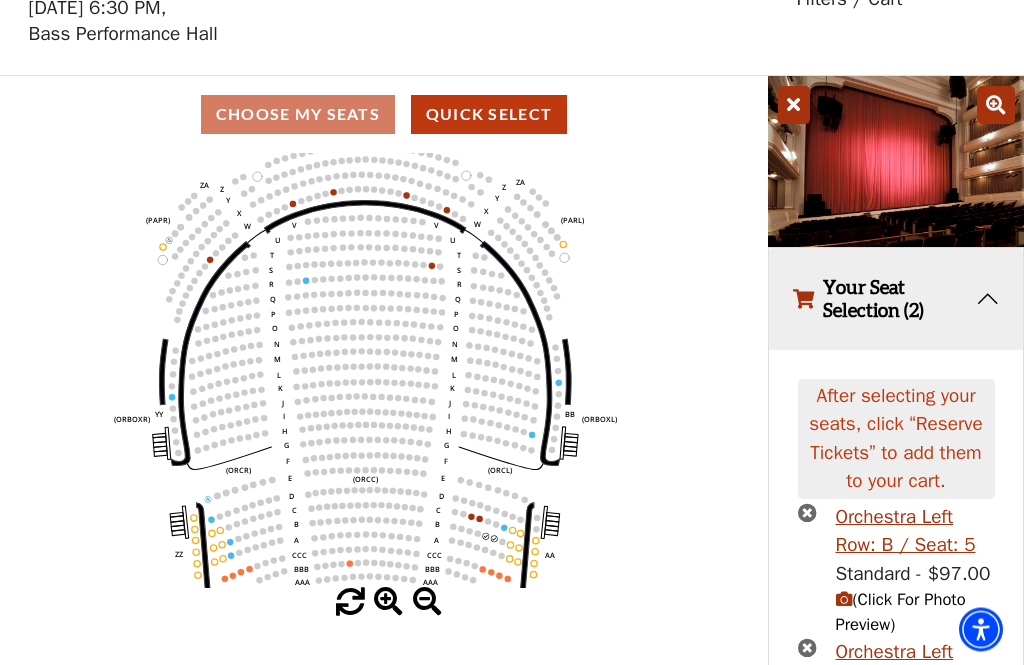scroll, scrollTop: 98, scrollLeft: 0, axis: vertical 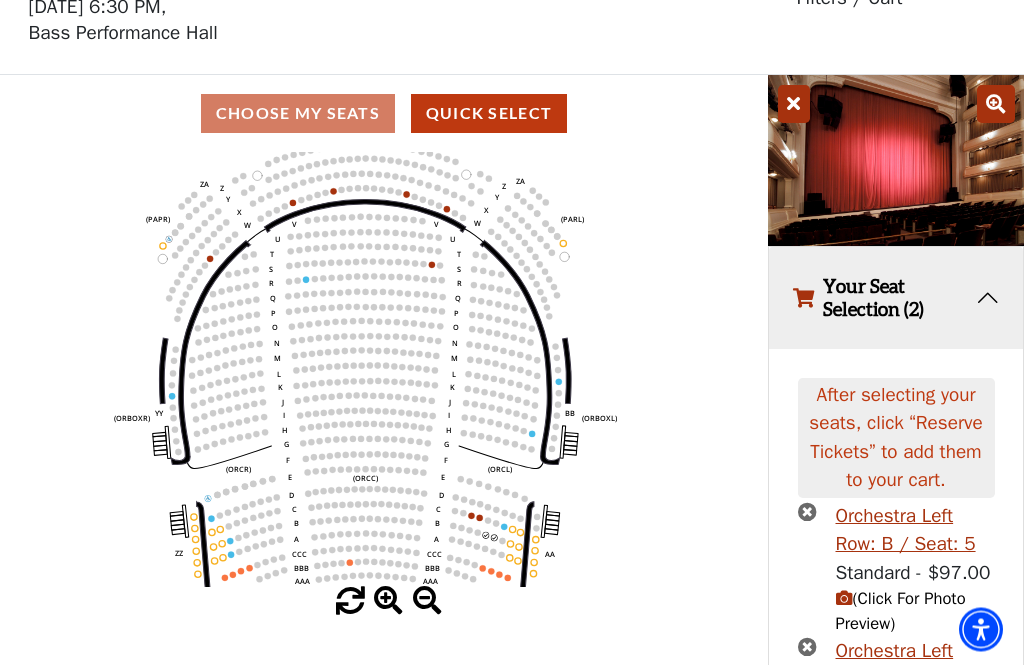 click on "Orchestra Left Row: B / Seat: 6" at bounding box center (915, 666) 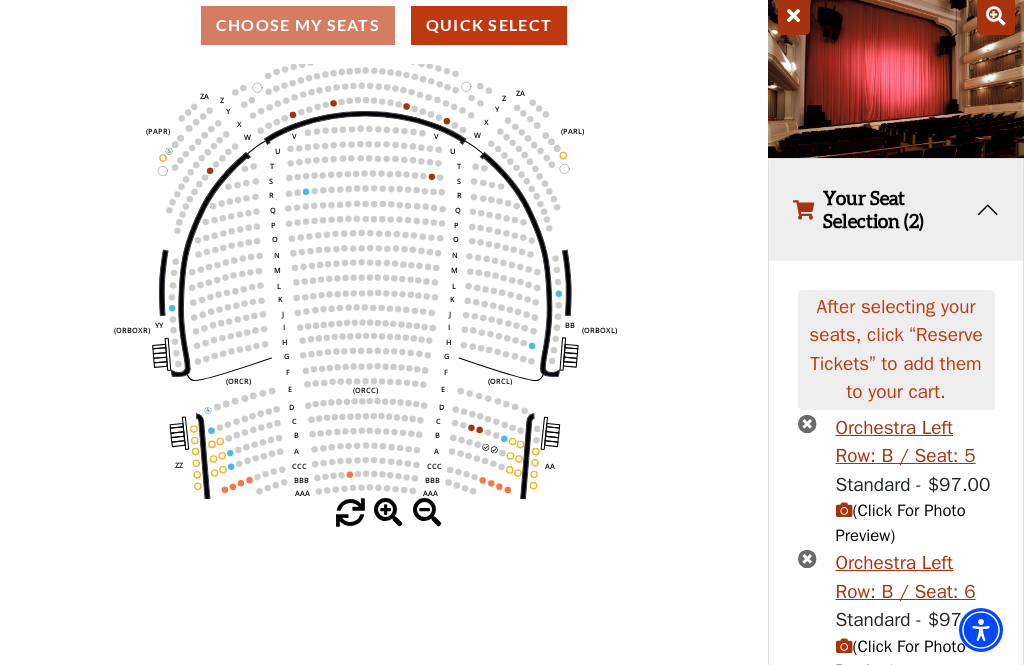 scroll, scrollTop: 252, scrollLeft: 0, axis: vertical 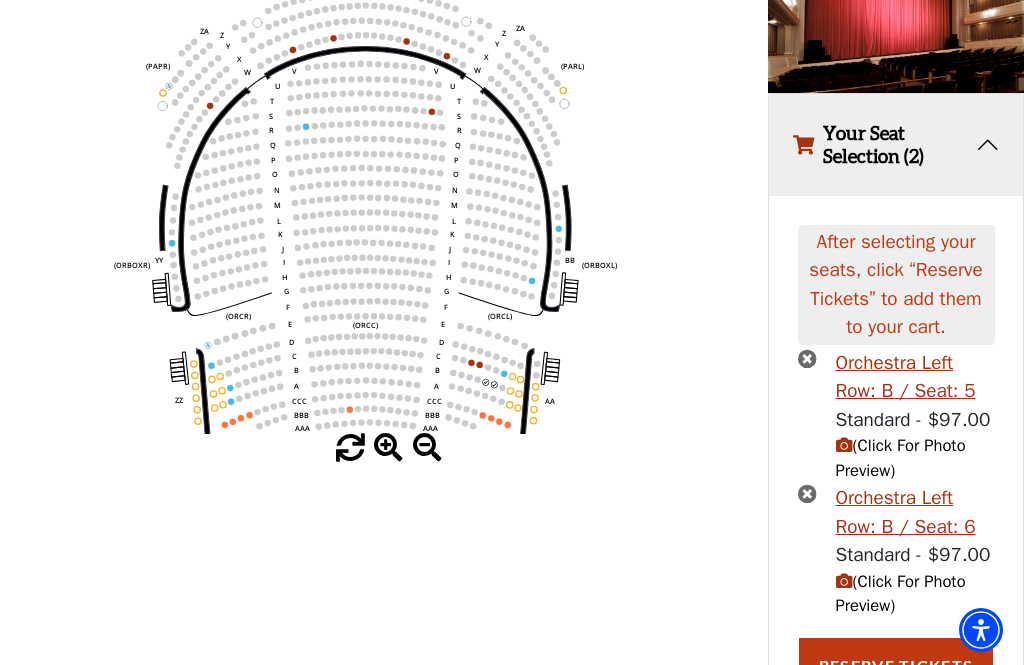 click on "Reserve Tickets" at bounding box center (896, 666) 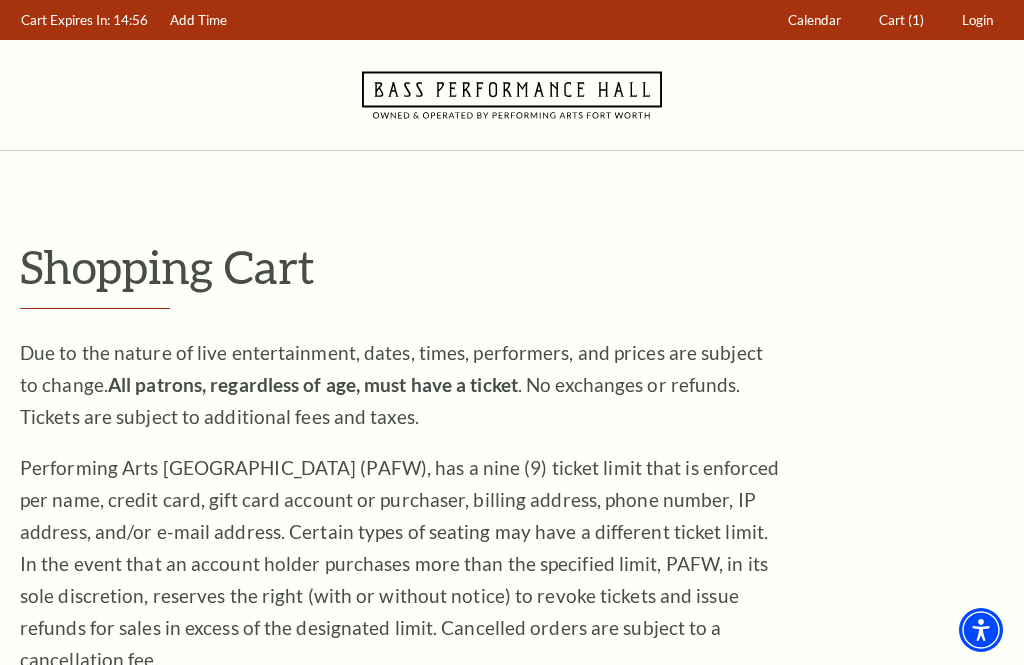 scroll, scrollTop: 0, scrollLeft: 0, axis: both 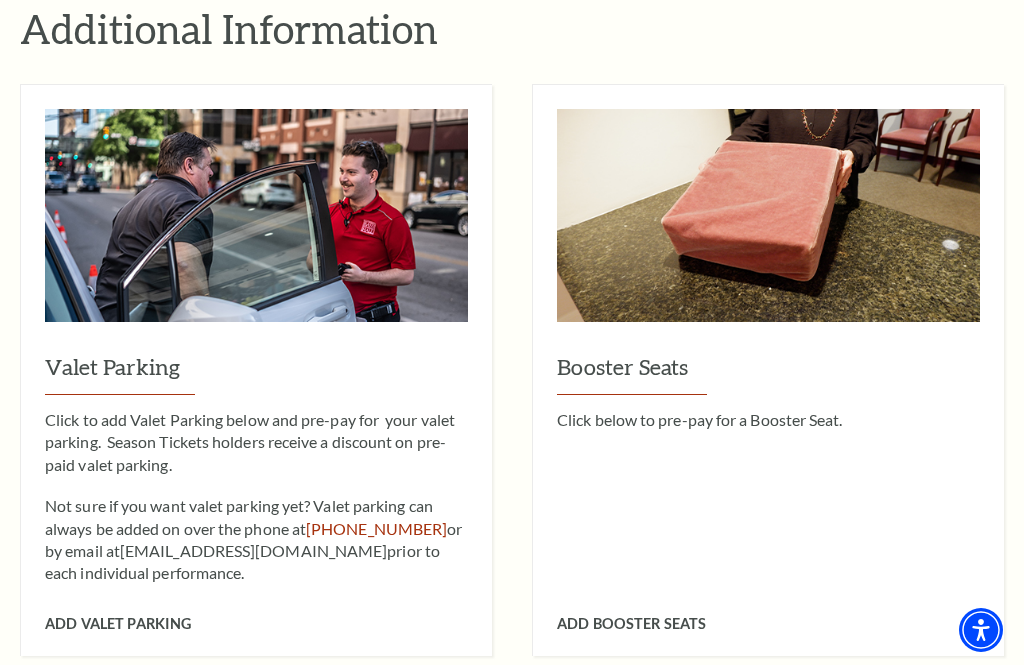 click on "Add Valet Parking" at bounding box center [118, 623] 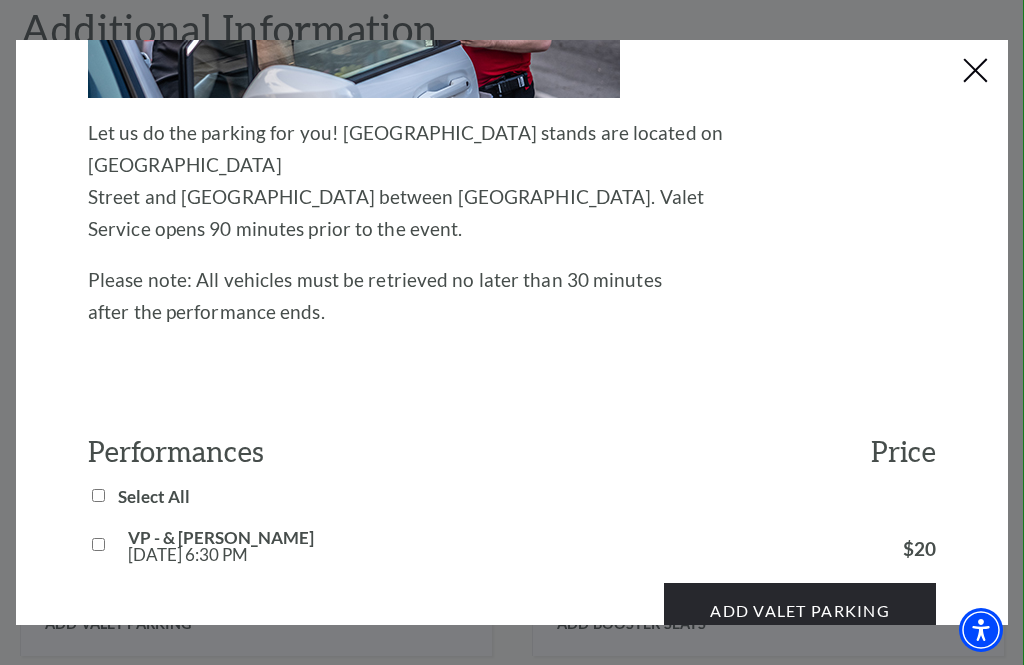 scroll, scrollTop: 373, scrollLeft: 0, axis: vertical 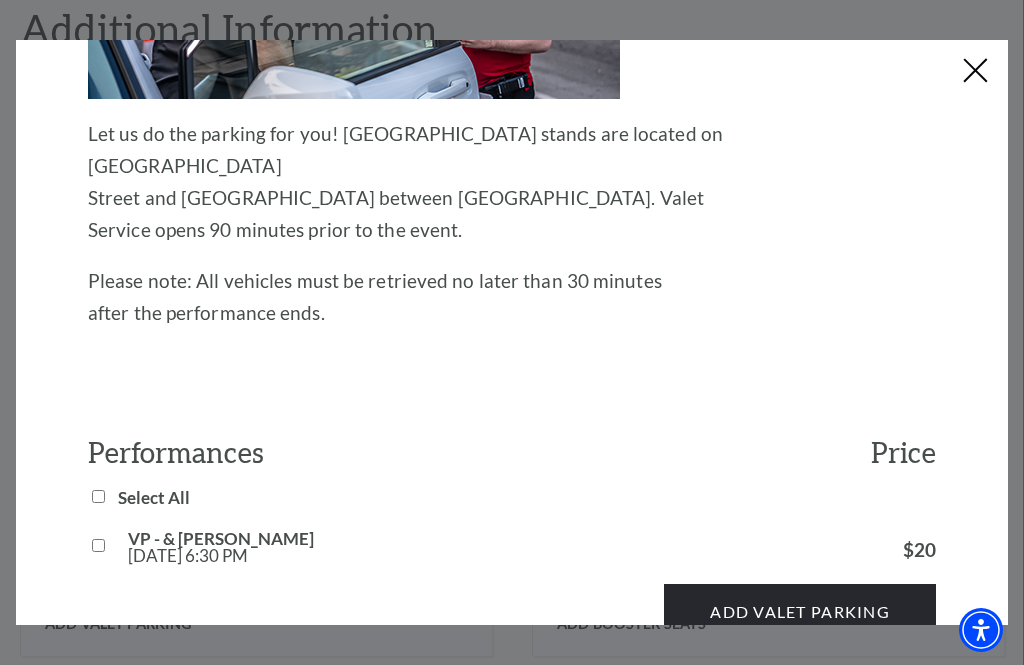 click on "VP - & [PERSON_NAME][DATE] 6:30 PM" at bounding box center [98, 545] 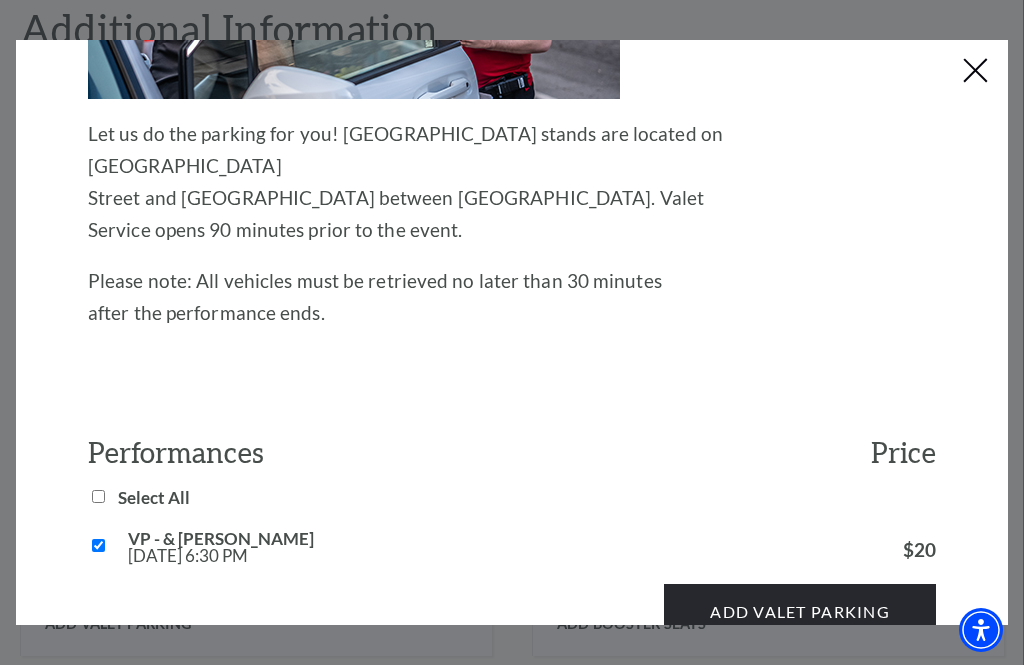 click on "Add Valet Parking" at bounding box center [800, 612] 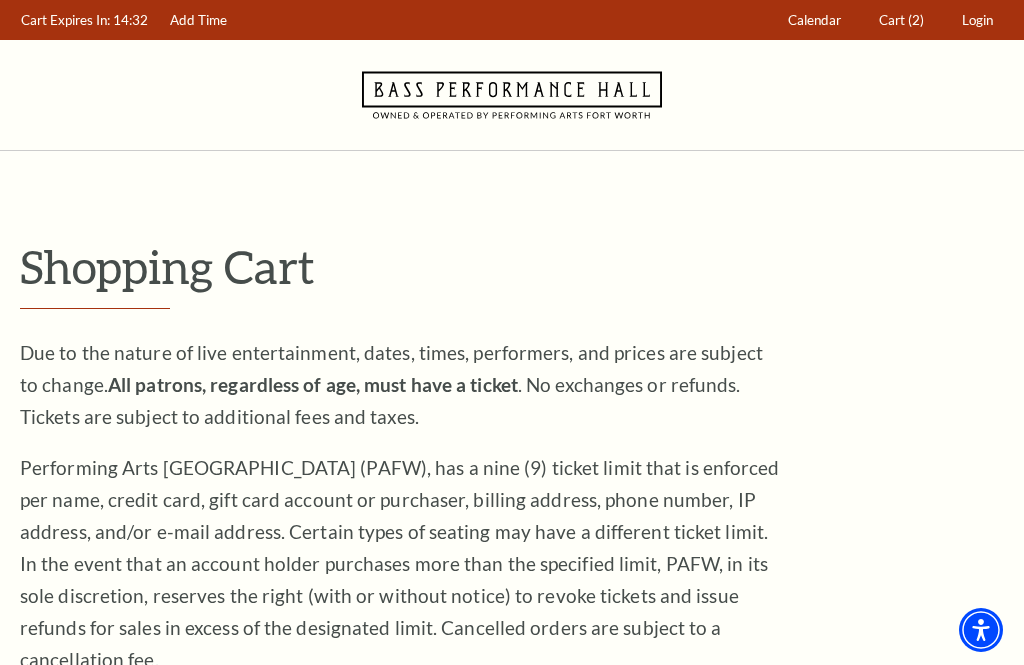scroll, scrollTop: 64, scrollLeft: 0, axis: vertical 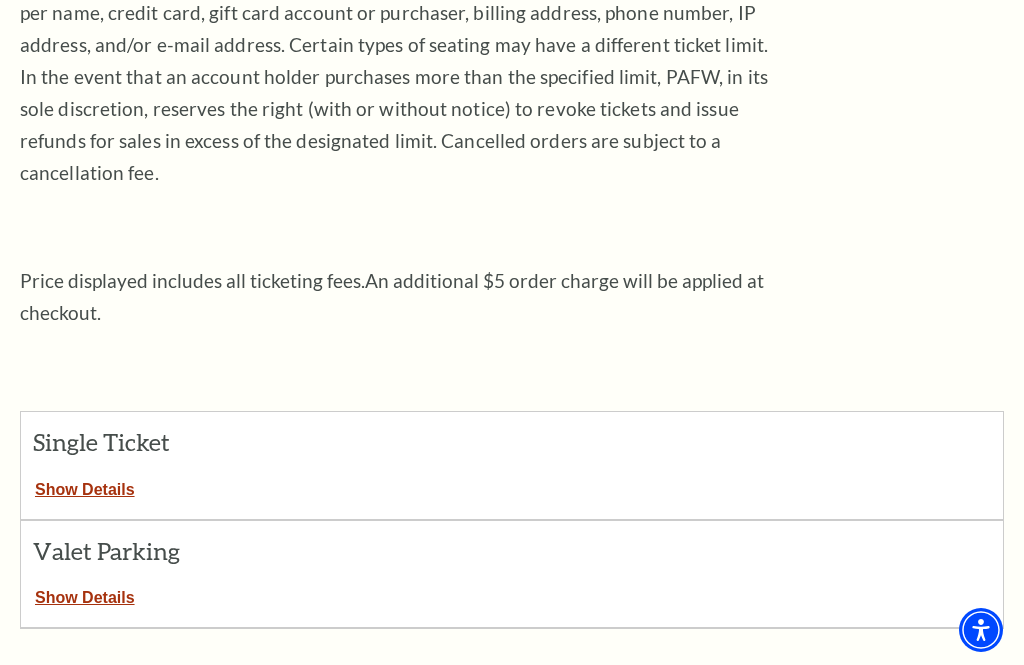 click on "Show Details" at bounding box center (85, 486) 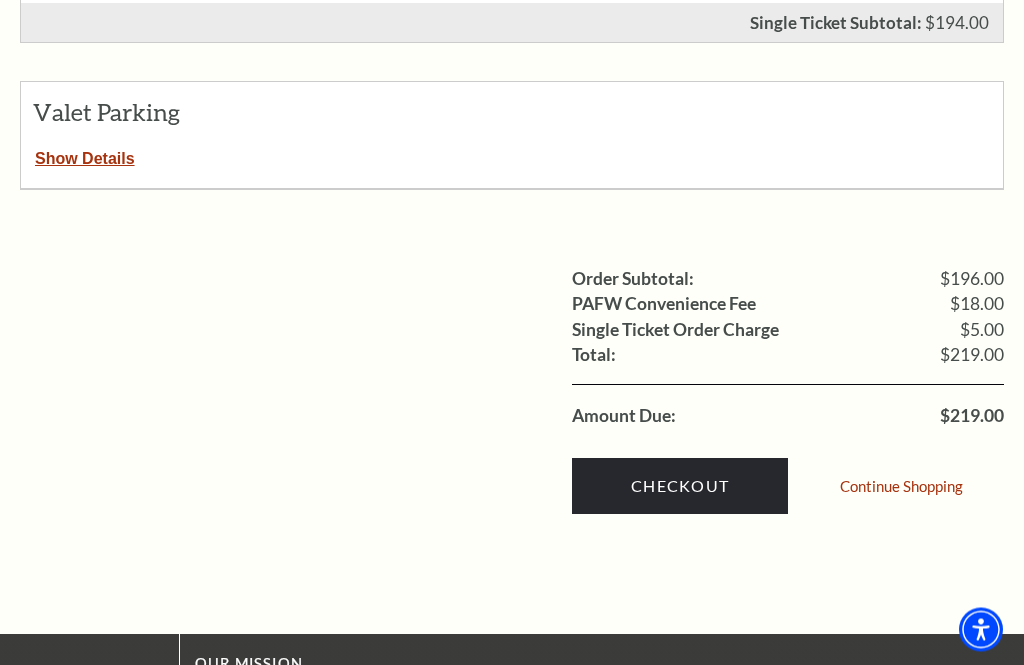 scroll, scrollTop: 1605, scrollLeft: 0, axis: vertical 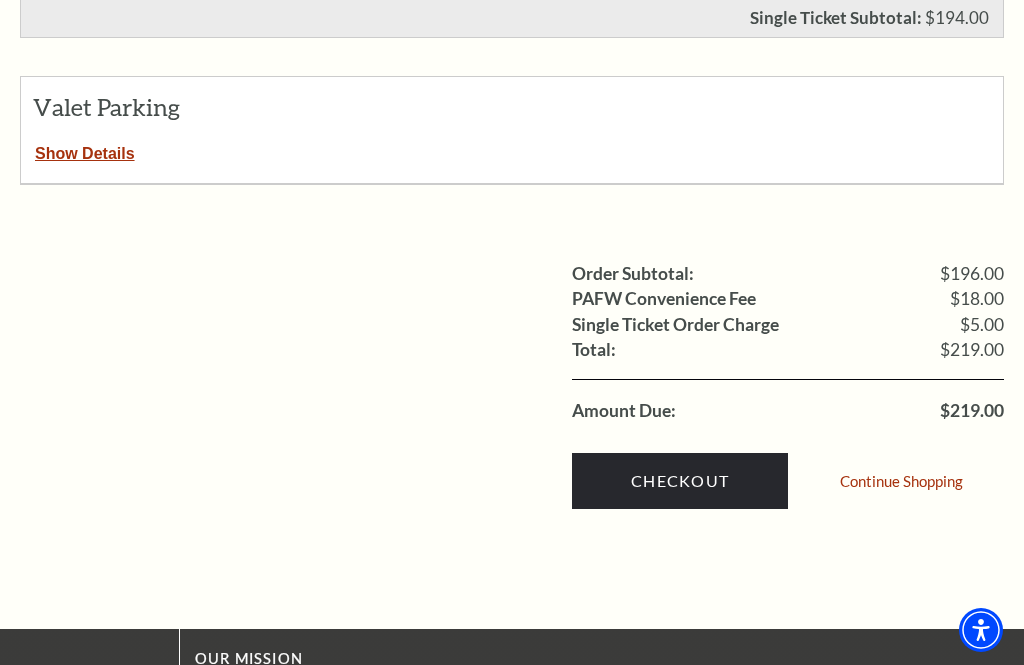 click on "Checkout" at bounding box center (680, 481) 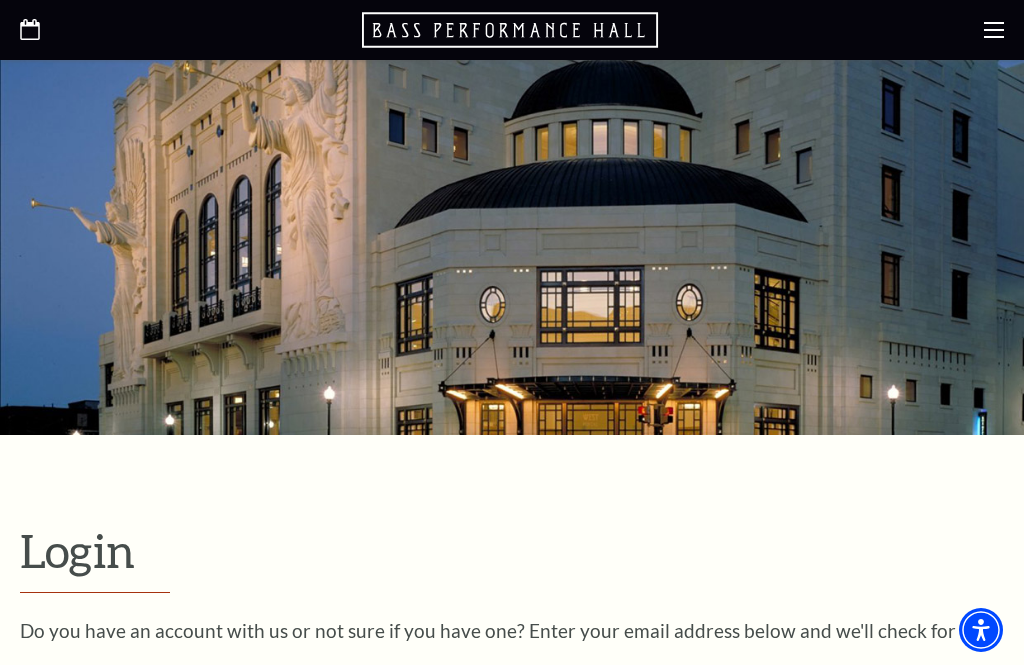 scroll, scrollTop: 421, scrollLeft: 0, axis: vertical 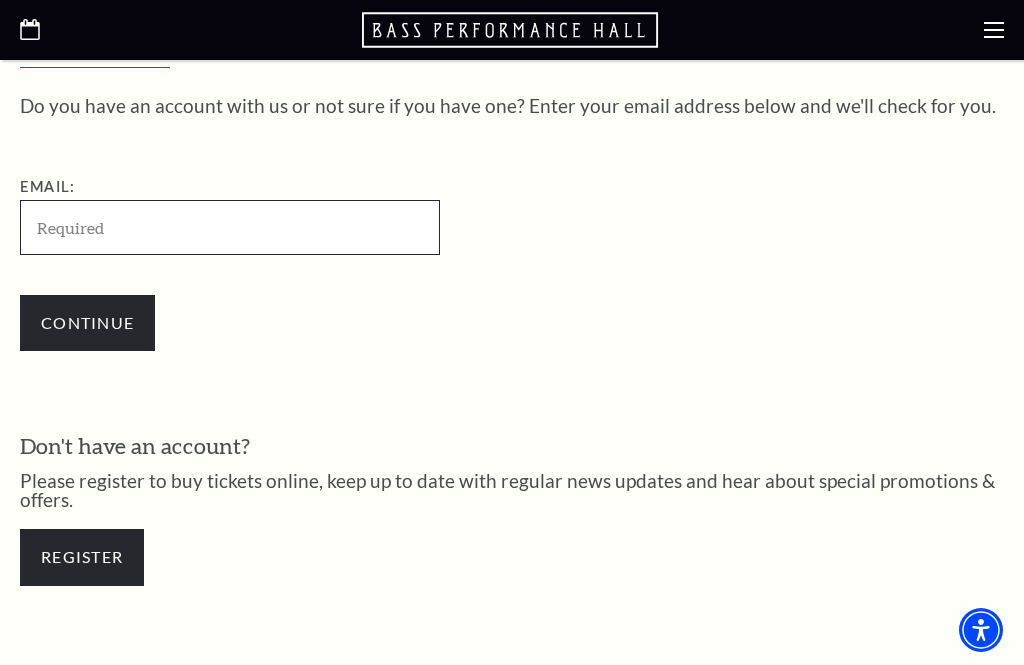 click on "Email:" at bounding box center (230, 227) 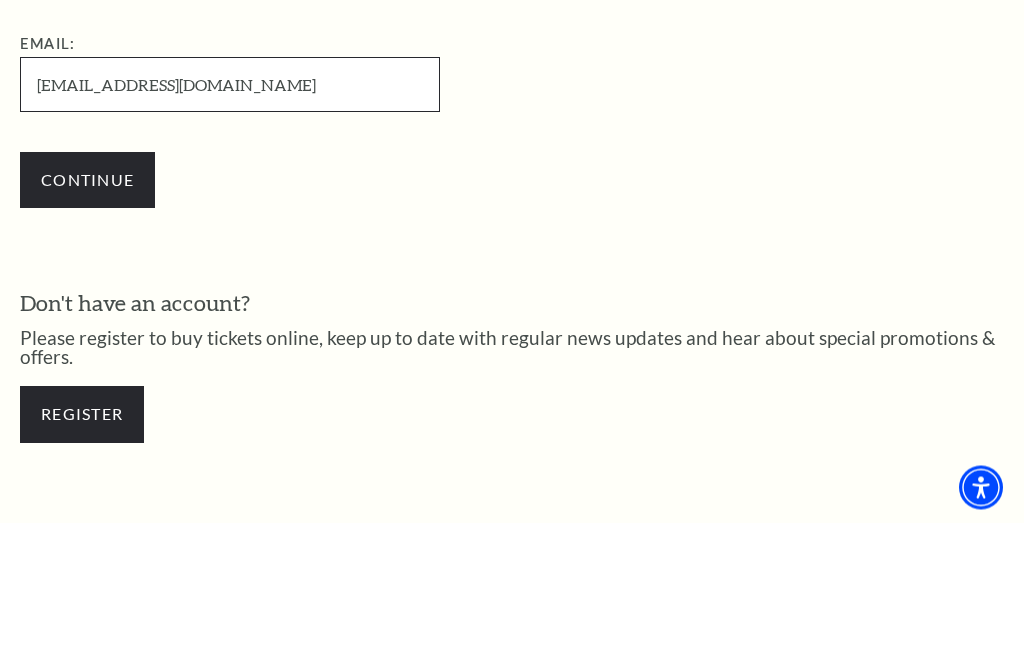 type on "[EMAIL_ADDRESS][DOMAIN_NAME]" 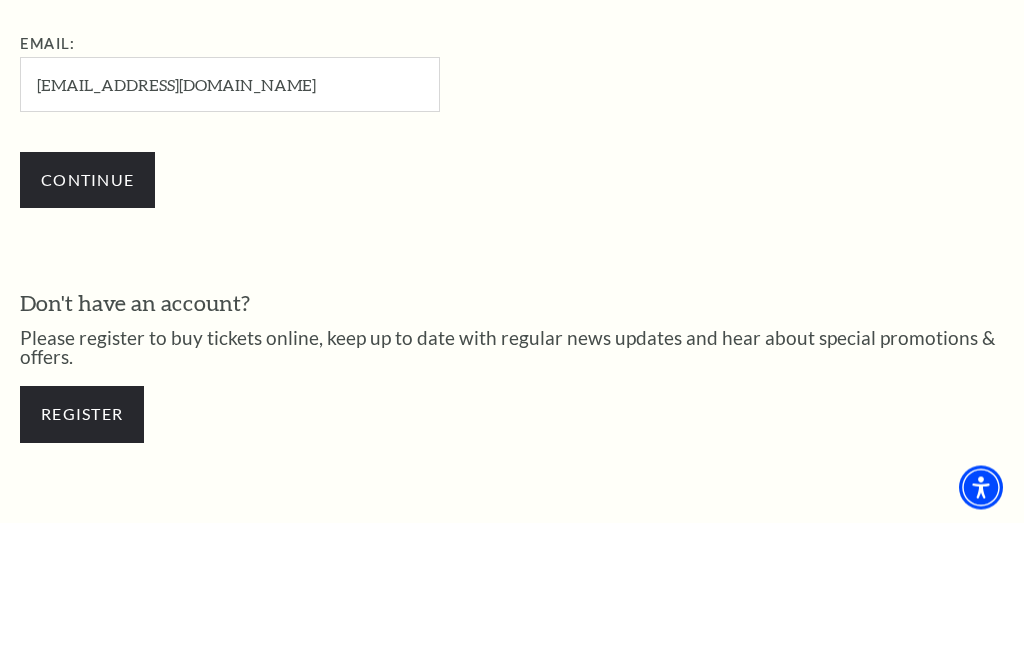 click on "Continue" at bounding box center (87, 323) 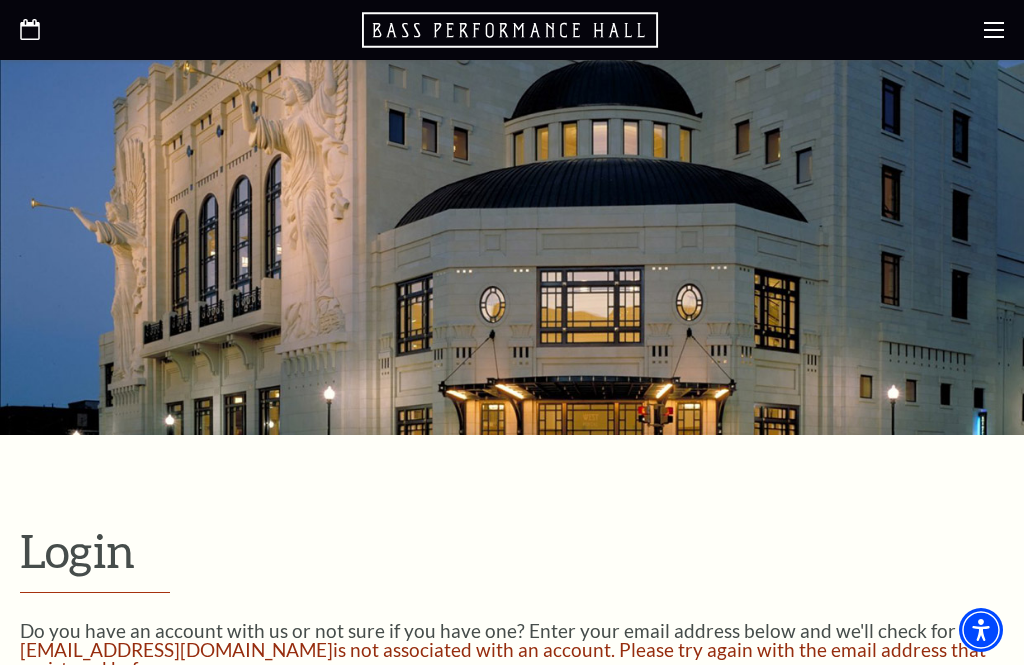 scroll, scrollTop: 0, scrollLeft: 0, axis: both 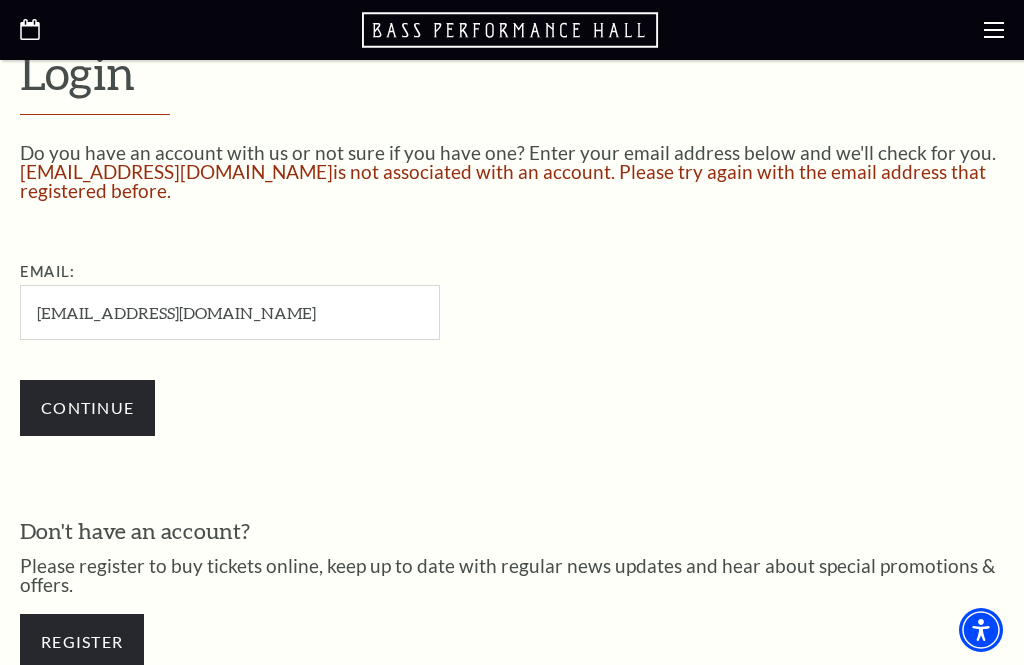 click on "Continue" at bounding box center (87, 408) 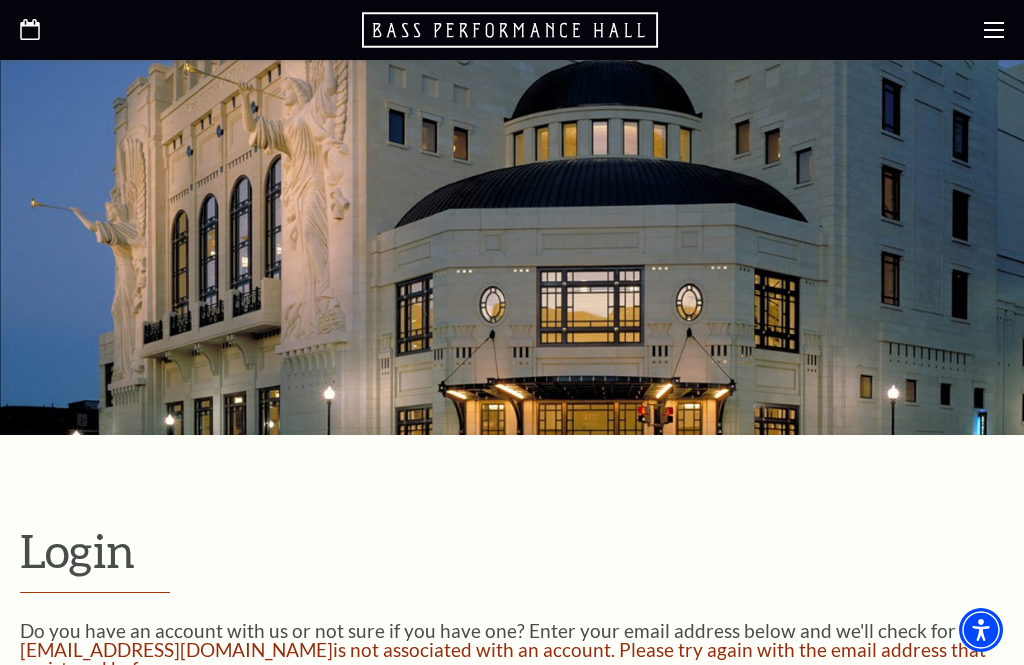 scroll, scrollTop: 0, scrollLeft: 0, axis: both 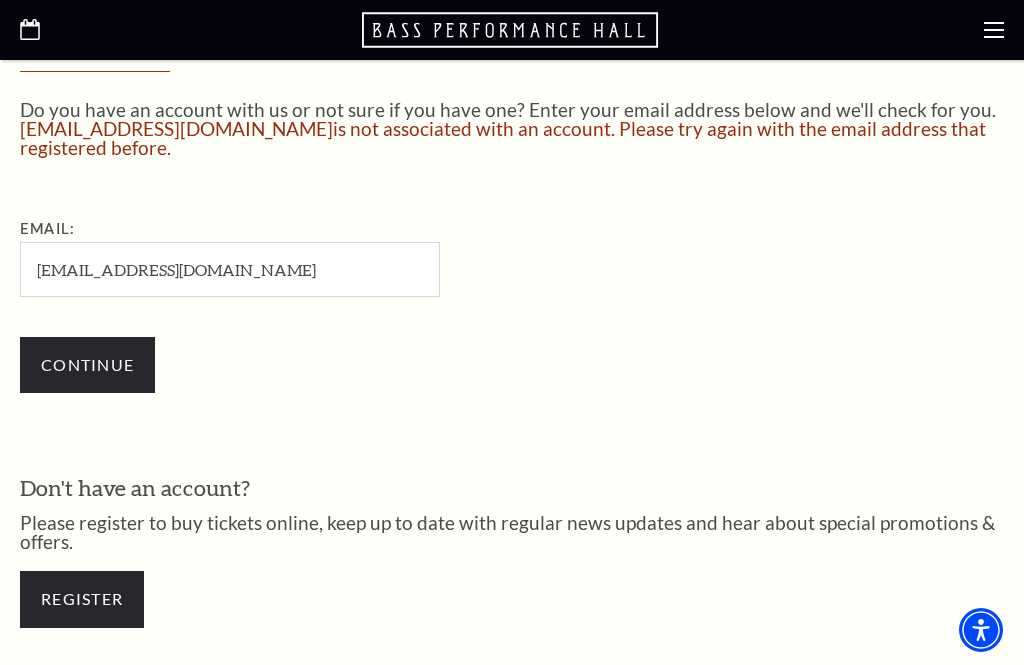 click on "Register" at bounding box center [82, 599] 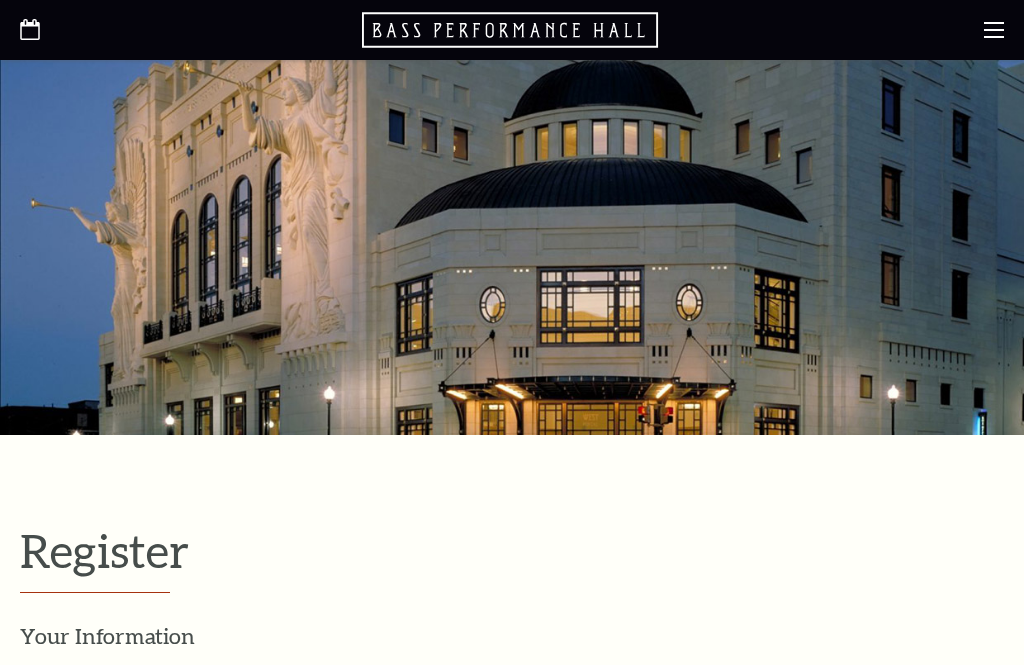 select on "1" 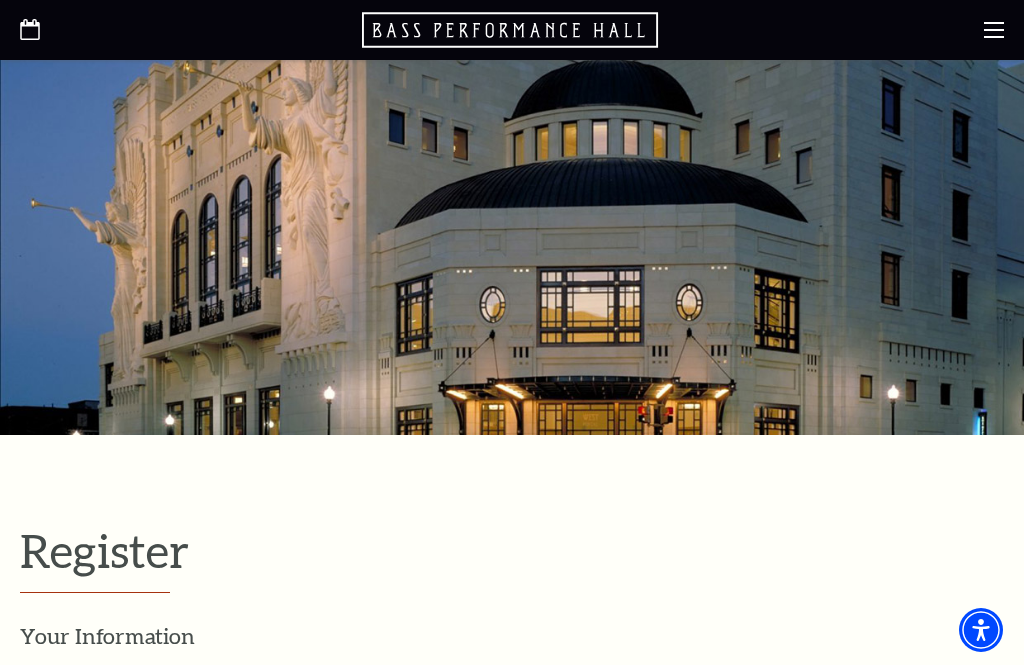 scroll, scrollTop: 0, scrollLeft: 0, axis: both 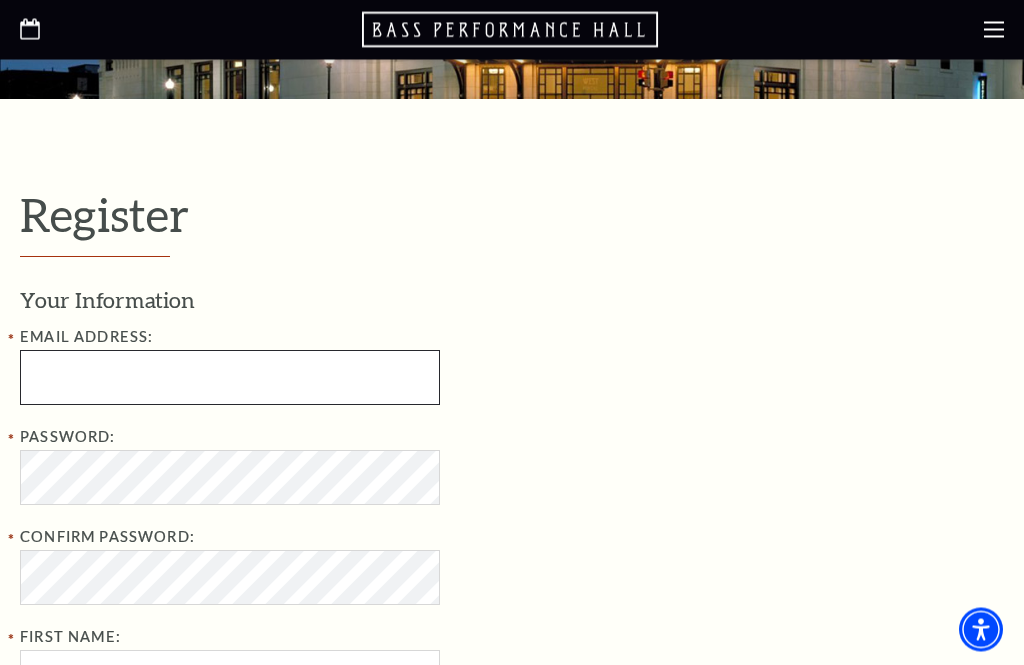 click at bounding box center (230, 378) 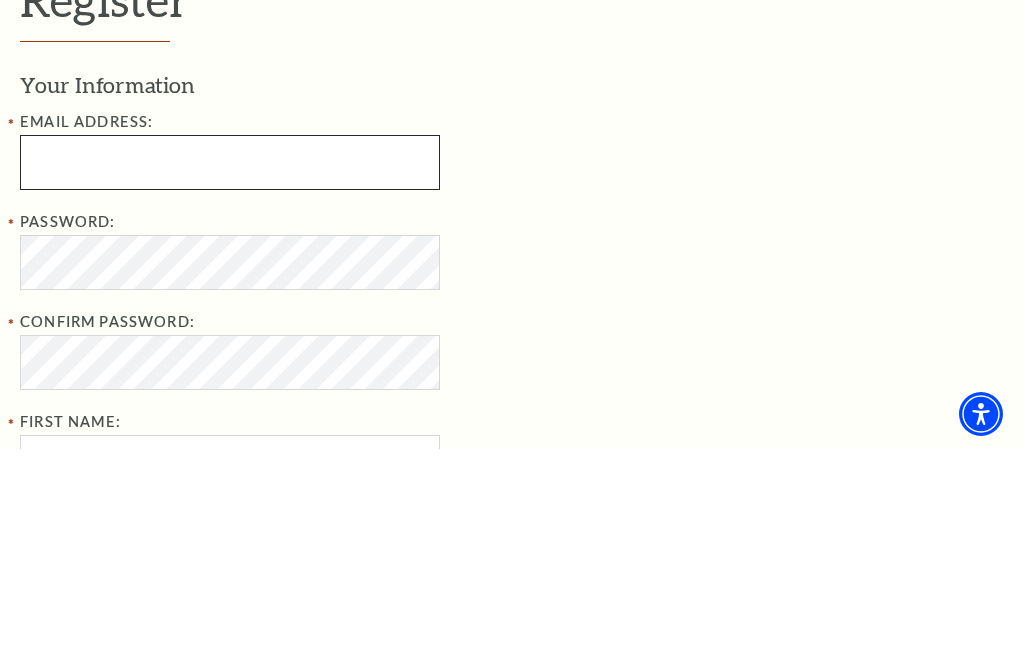type on "robinellis@swbell.net" 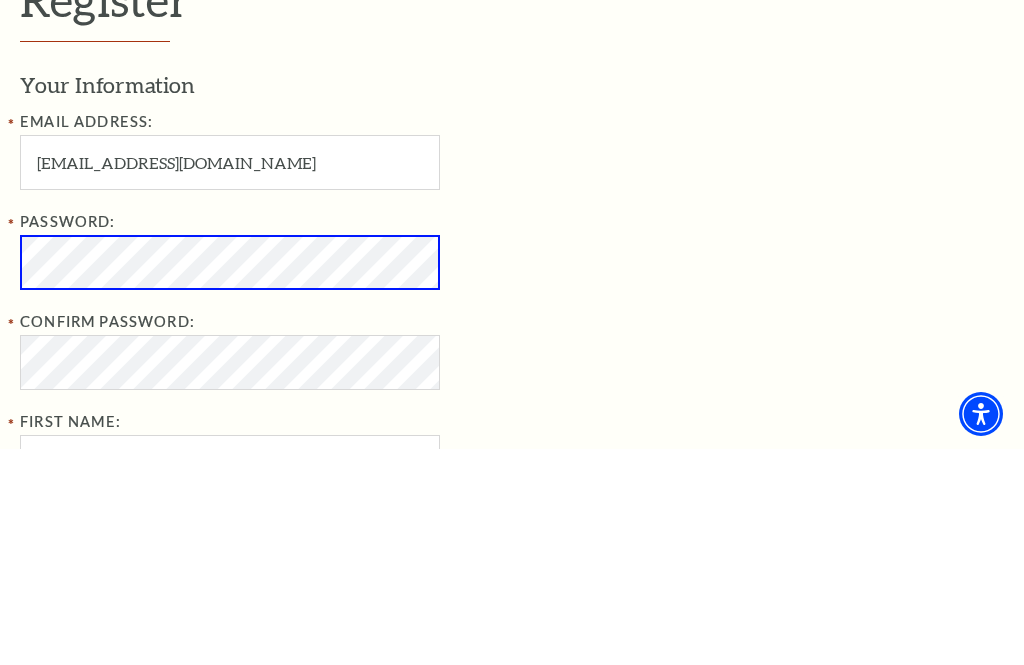 scroll, scrollTop: 0, scrollLeft: 0, axis: both 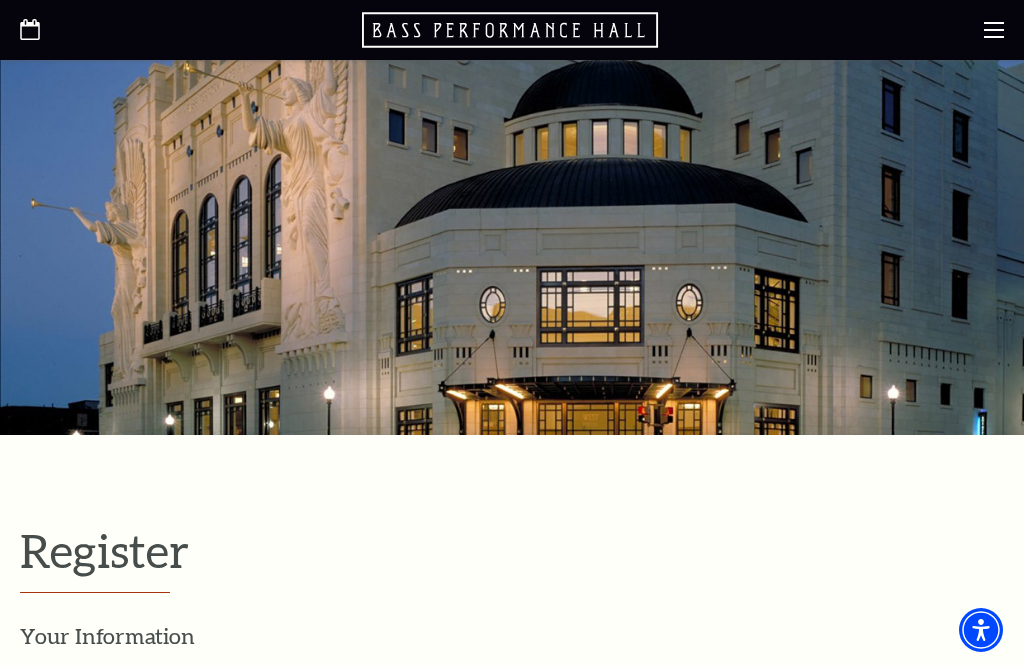 click on "*{
pointer-events: fill;
}
Select: English Español
Tickets & Events
Now On Sale
Broadway At The Bass presented by PNC Bank
Irwin Steel Popular Entertainment The Cliburn" at bounding box center [512, 332] 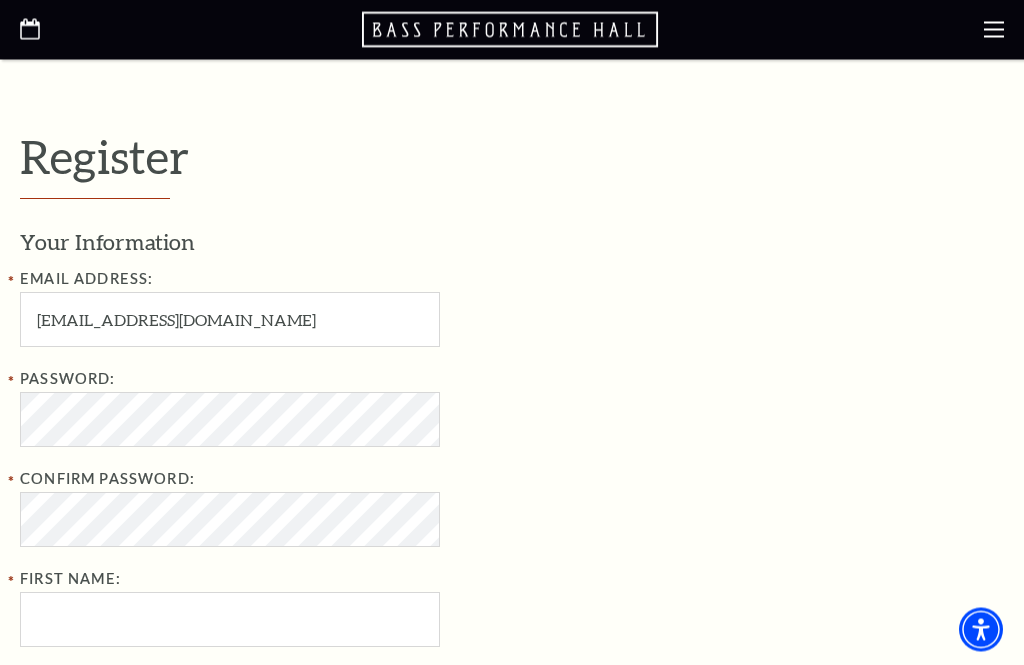 scroll, scrollTop: 394, scrollLeft: 0, axis: vertical 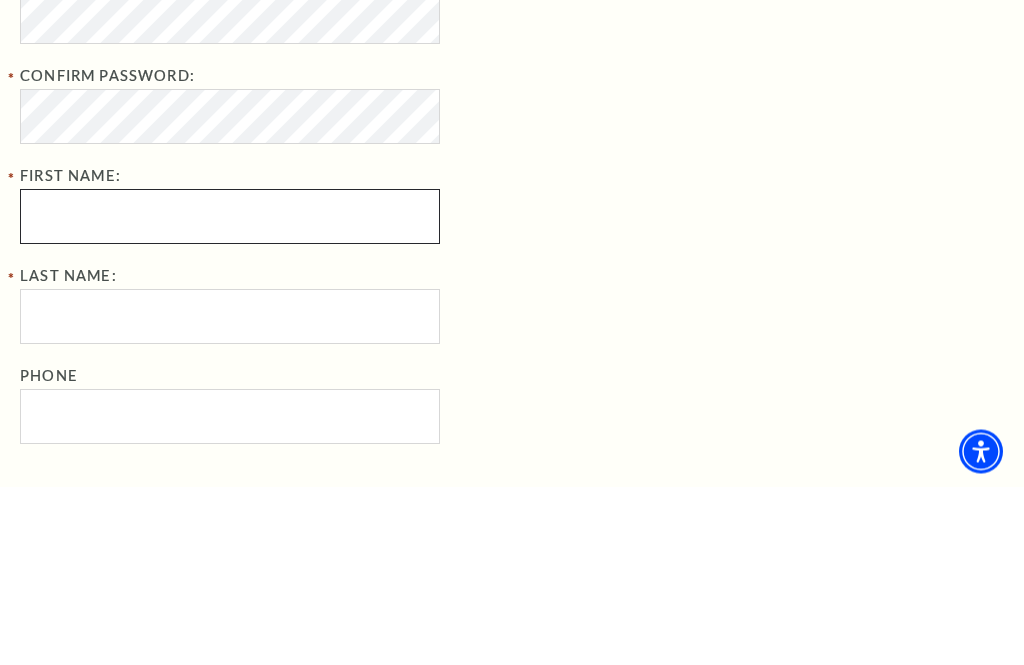 click on "First Name:" at bounding box center (230, 395) 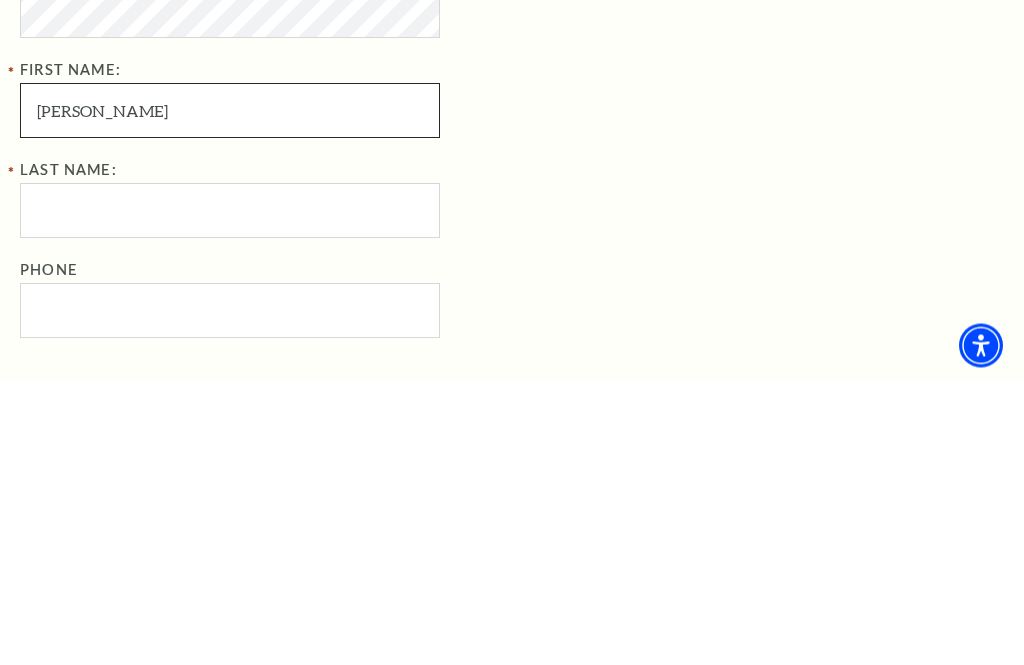 type on "Robin" 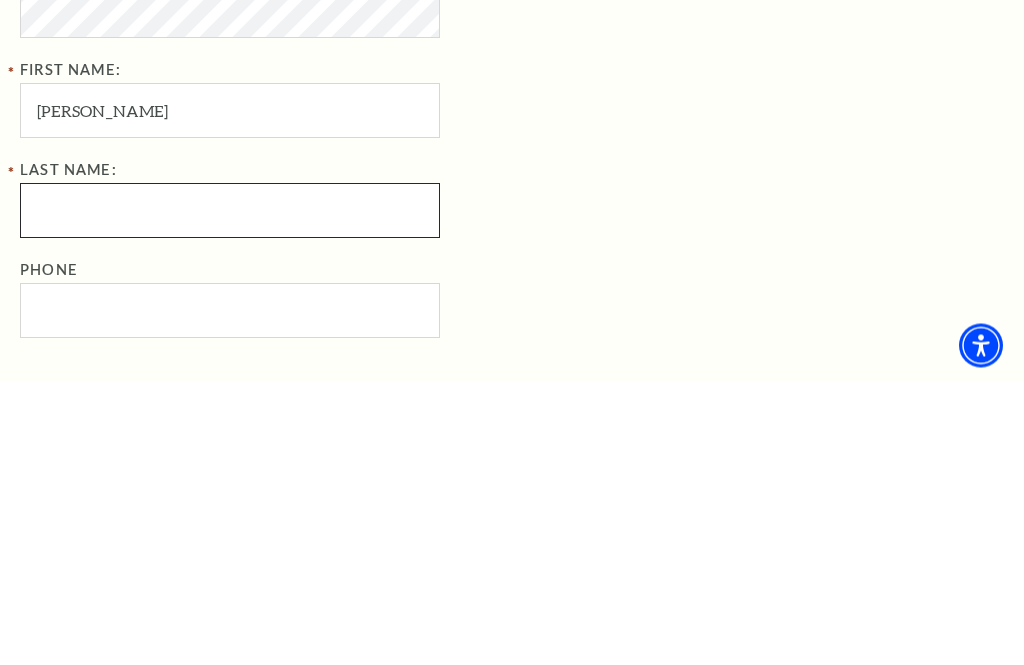 click on "Last Name:" at bounding box center [230, 495] 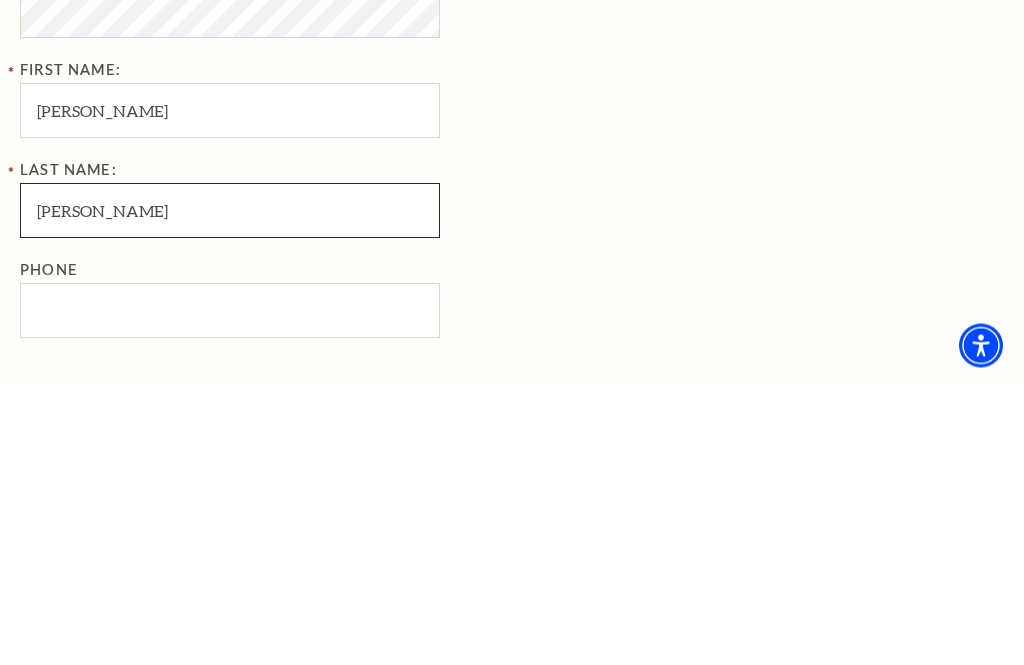type on "Ellis" 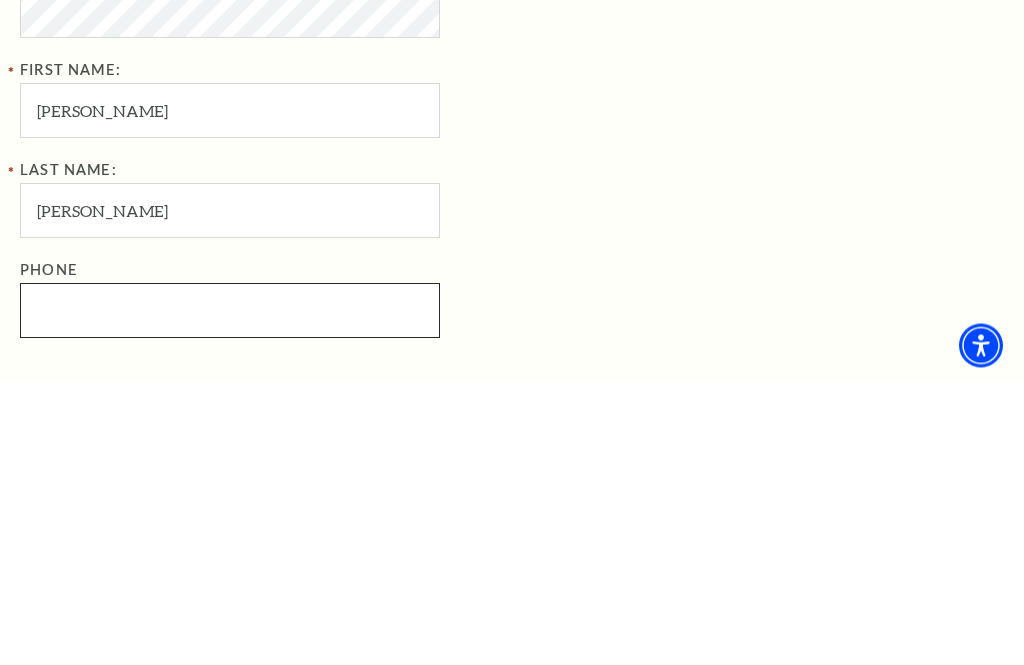 click on "Phone" at bounding box center [230, 595] 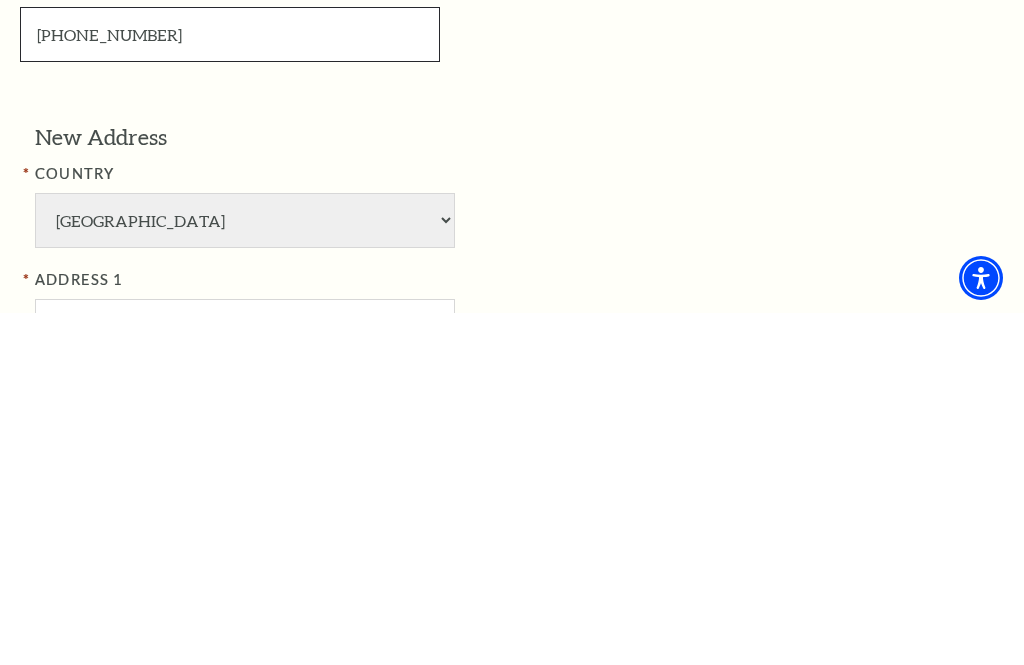 scroll, scrollTop: 831, scrollLeft: 0, axis: vertical 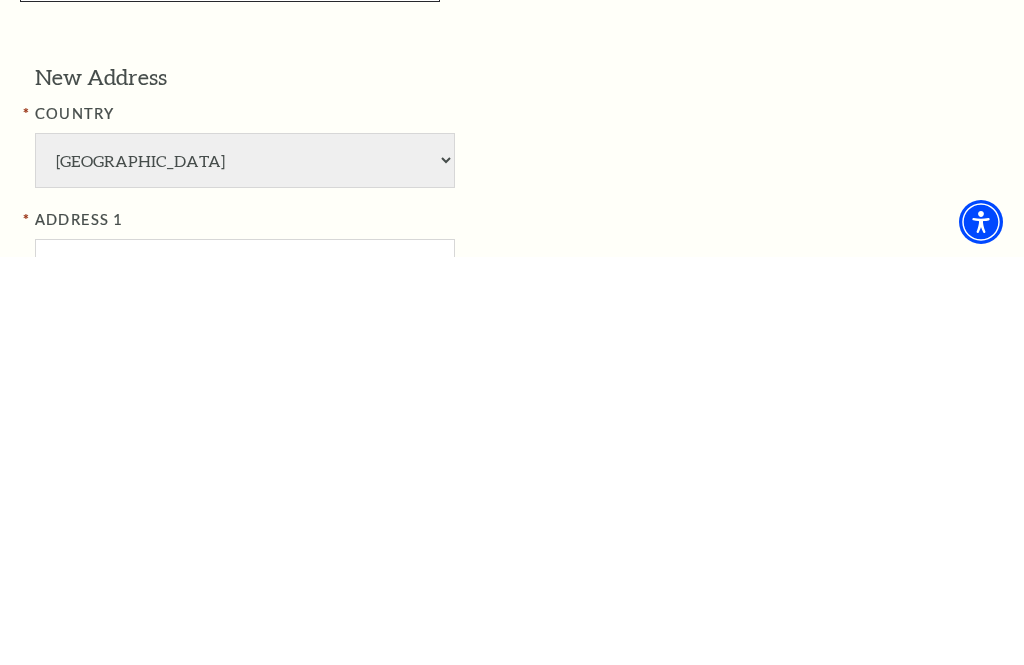 type on "817-312-6907" 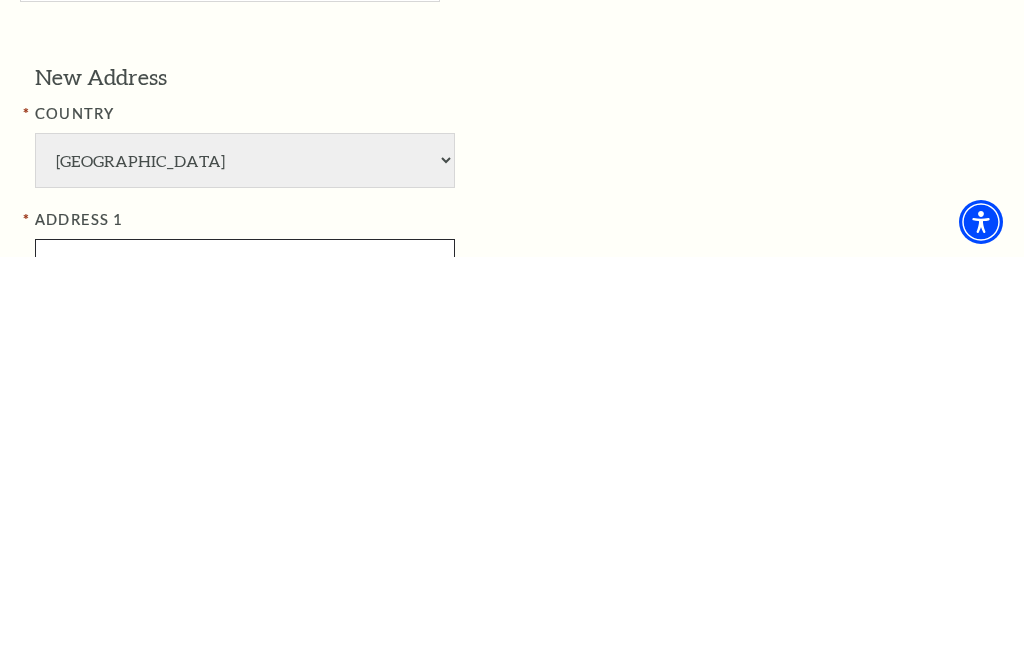 click at bounding box center (245, 674) 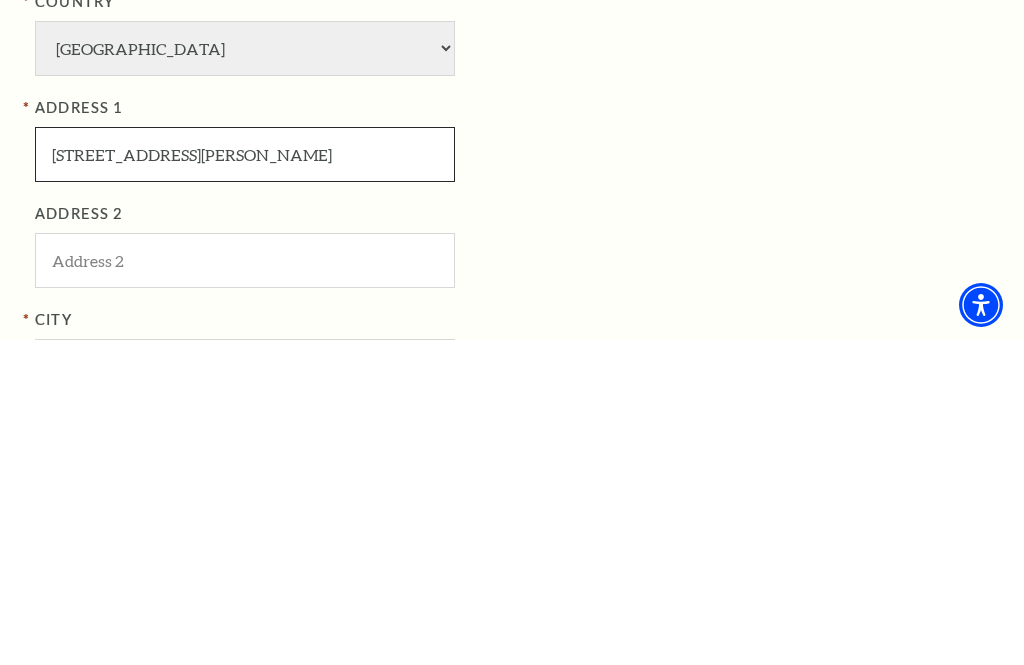 scroll, scrollTop: 1029, scrollLeft: 0, axis: vertical 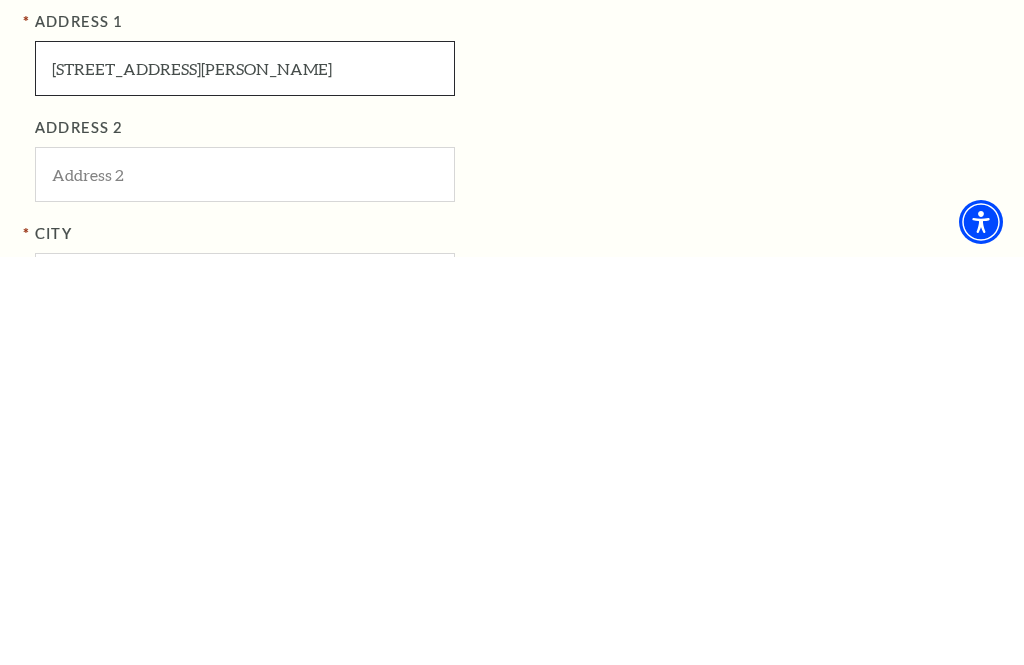 type on "886 Hatton Sumner Place" 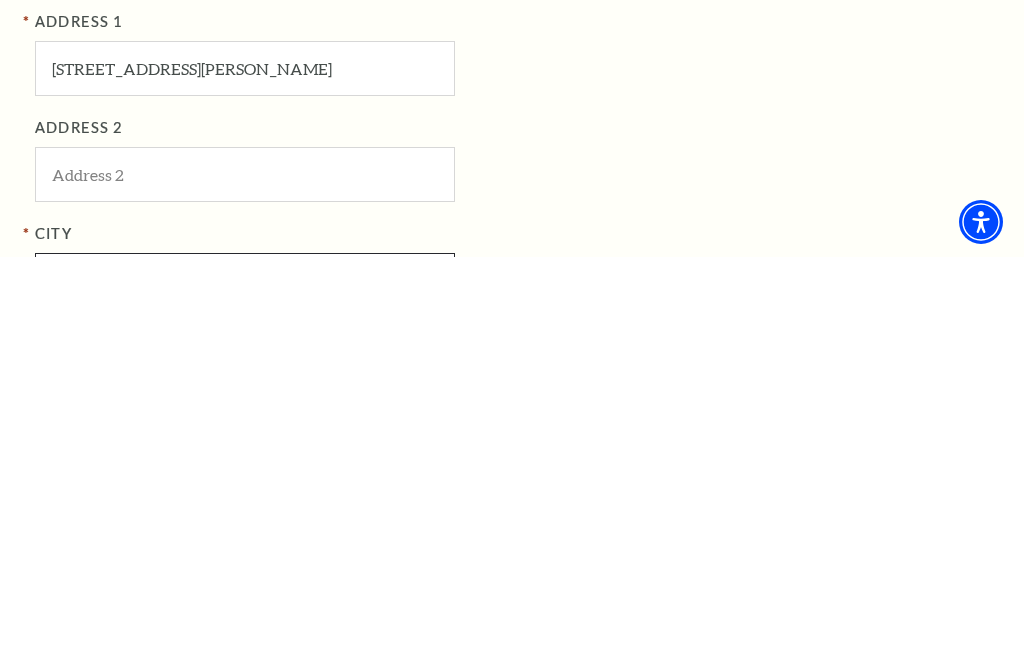 click at bounding box center [245, 688] 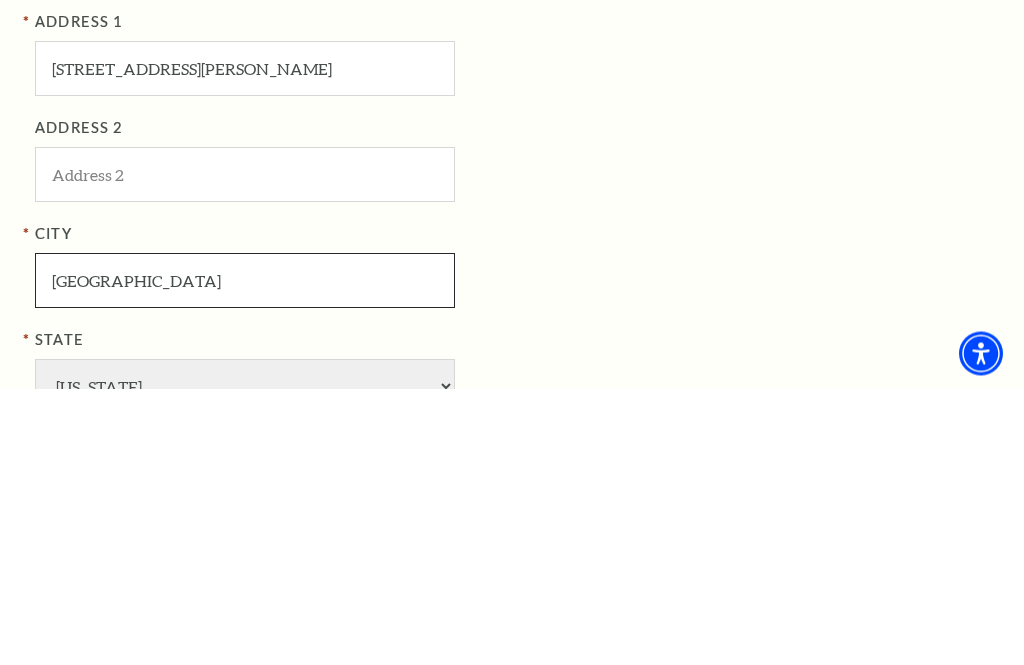 scroll, scrollTop: 1180, scrollLeft: 0, axis: vertical 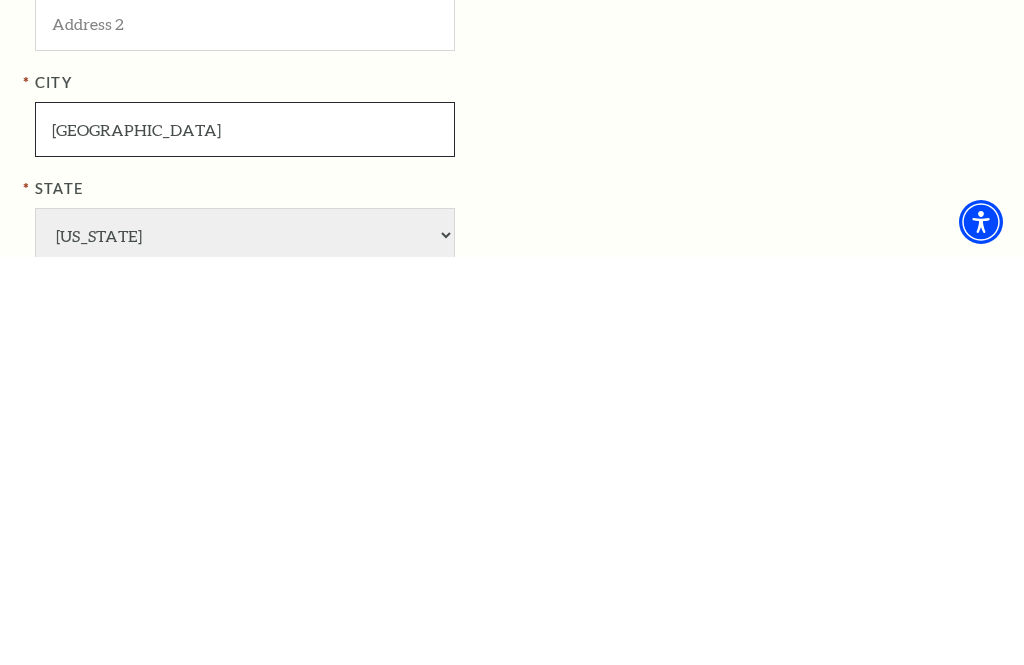 type on "Arlington" 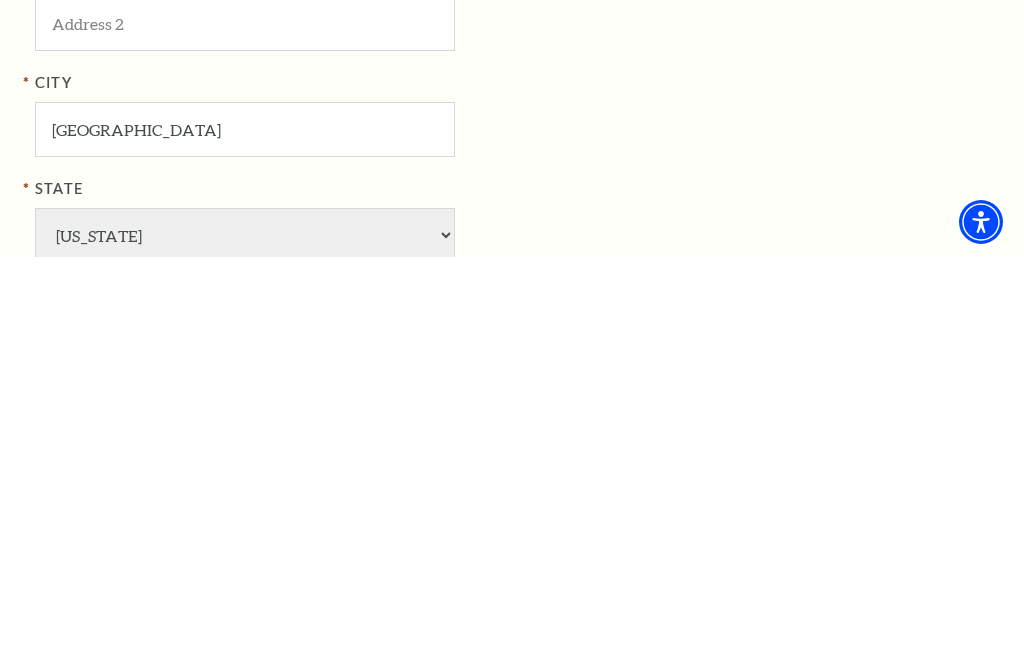 click at bounding box center [245, 748] 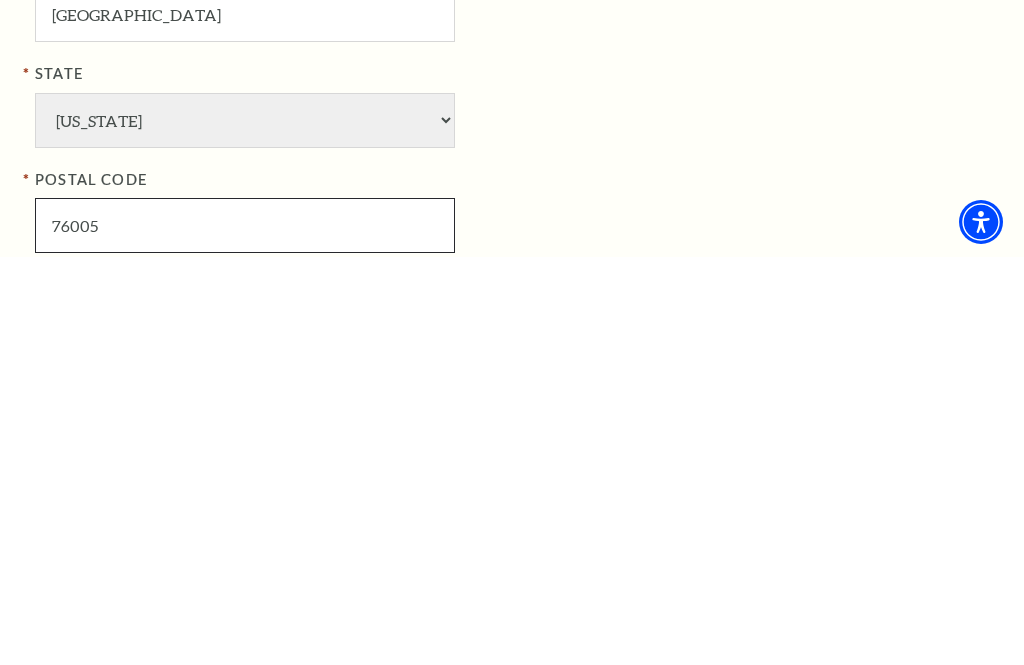 type on "76005" 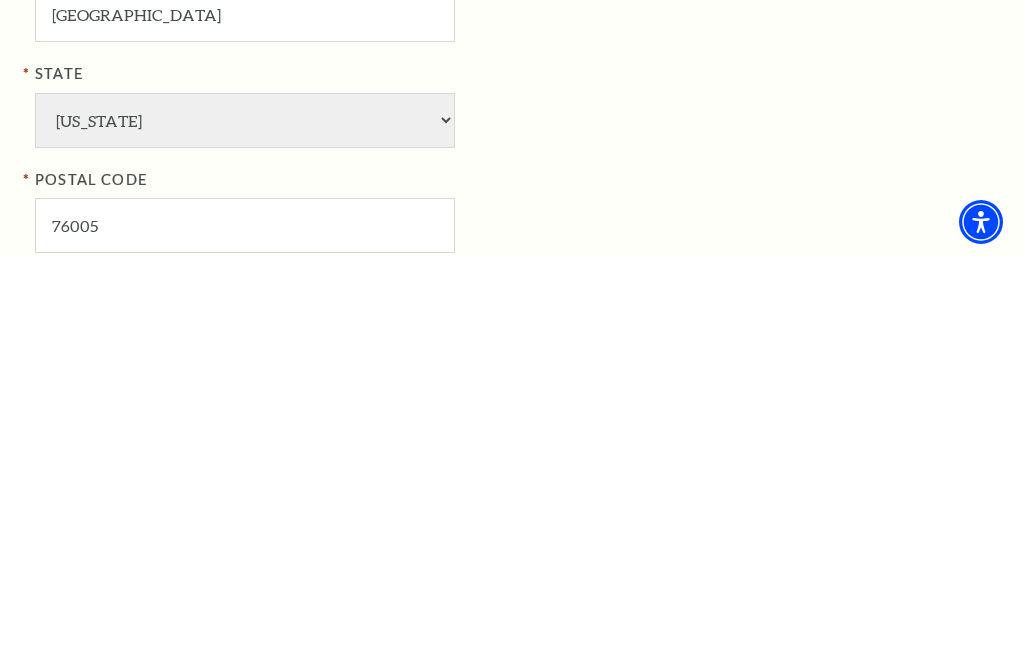 click on "New Address
COUNTRY   Afghanistan Albania Algeria Andorra Angola Antigua and Barbuda Argentina Aruba Australia Austria Azores Bahamas Bahrain Bangladesh Barbados Belgium Belize Benin Bermuda Bhutan Bolivia Botswana Brazil British Virgin Islnd Brunei Darussalam Bulgaria Burkina Faso Burma Burundi Cameroon Canada Canal Zone Canary Islands Cape Verde Cayman Islands Central African Rep Chad Channel Islands Chile Colombia Comoros Confed of Senegambia Congo Cook Islands Costa Rica Croatia Cuba Curacao Cyprus Czechoslovakia Dahomey Denmark Djibouti Dm People's Rp Korea Dominica Dominican Republic Ecuador Egypt El Salvador England Equatorial Guinea Estonia Ethiopia Faeroe Islands Falkland Islands Fed Rep of Germany Fiji Finland France French Guiana French Polynesia Gabon Germany Ghana Gibraltar Gilbert & Ellice Is Greece Greenland Grenada Guadaloupe Guatemala Guinea Guinea-Bissau Guyana Haiti Honduras Hong Kong Hungary USA" at bounding box center (360, 344) 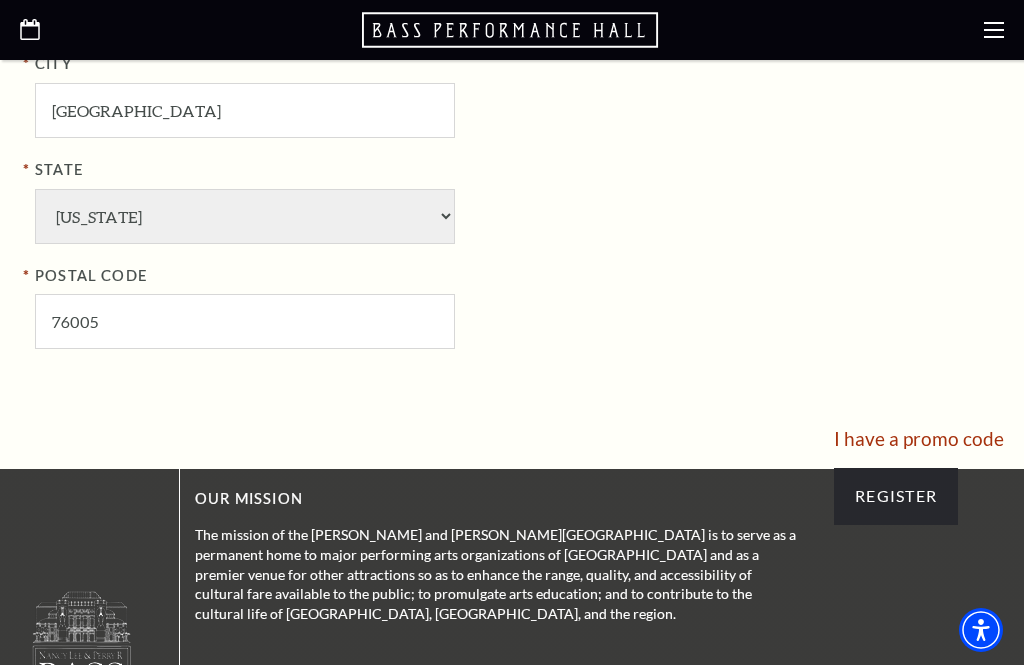 scroll, scrollTop: 1606, scrollLeft: 0, axis: vertical 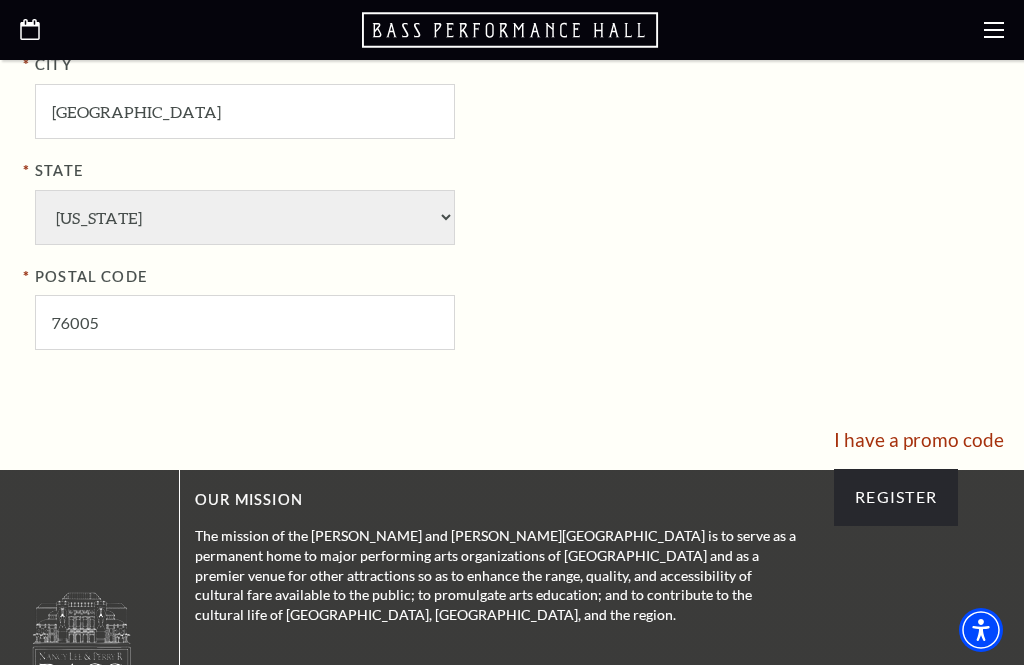 click on "Register" at bounding box center [896, 497] 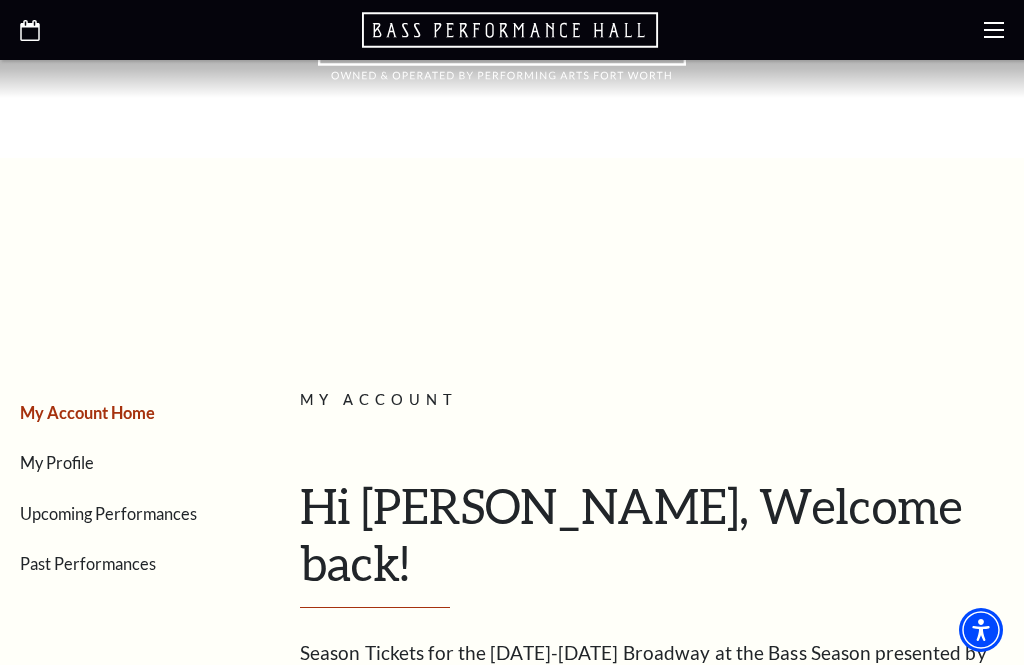 scroll, scrollTop: 0, scrollLeft: 0, axis: both 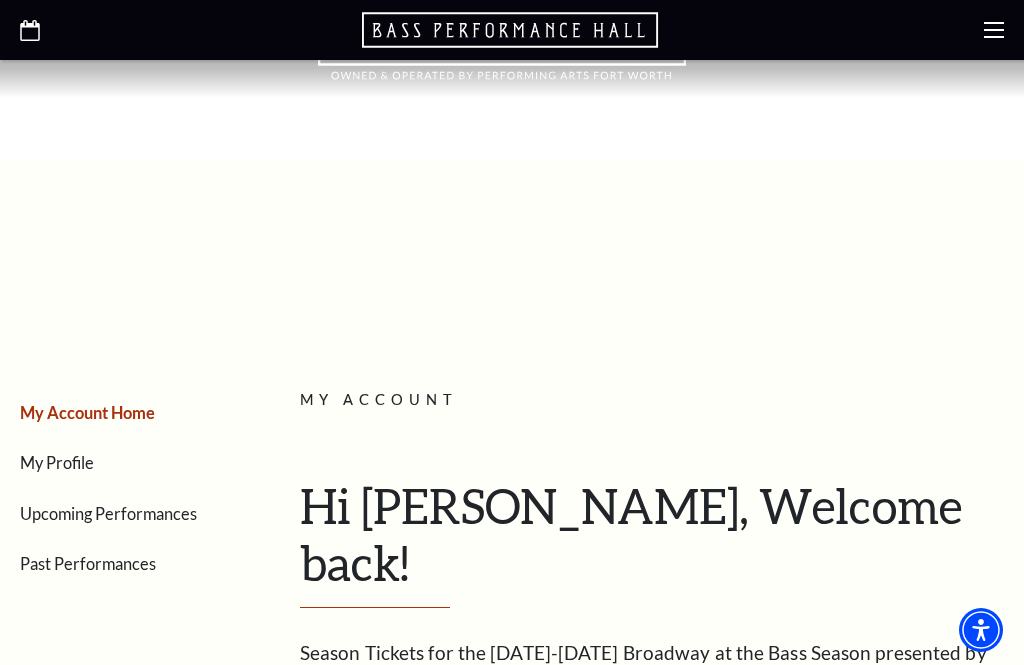 click 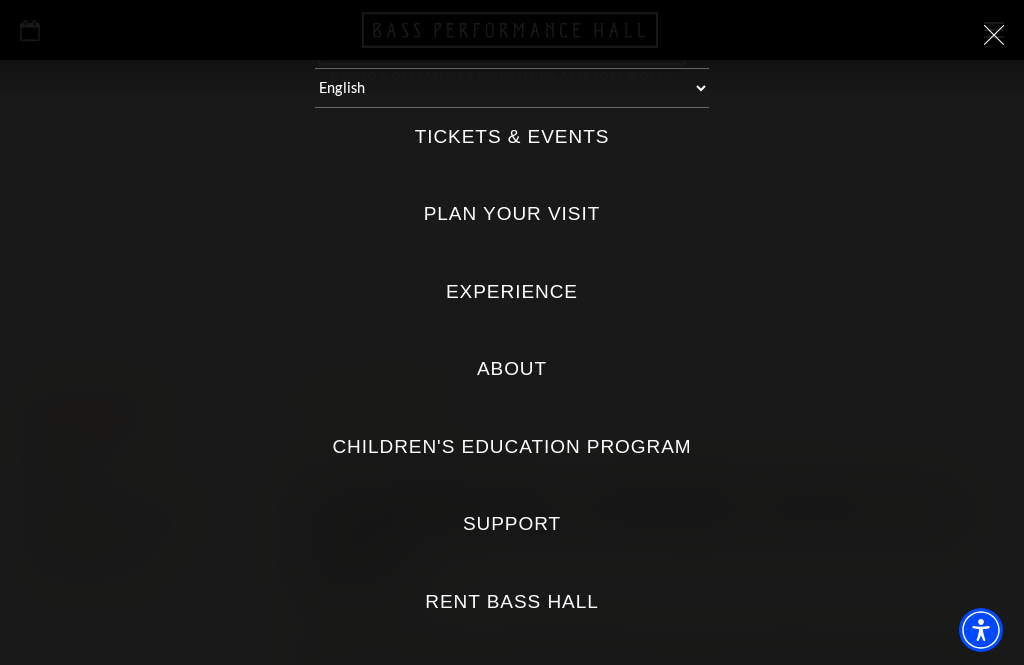 click on "Tickets & Events" at bounding box center [512, 137] 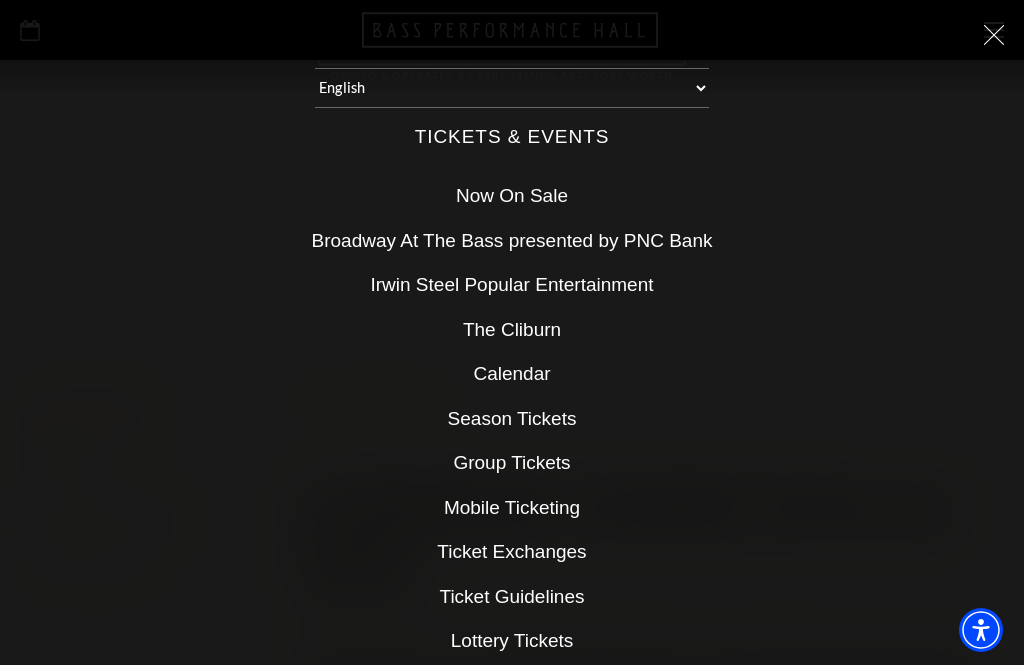 scroll, scrollTop: 0, scrollLeft: 0, axis: both 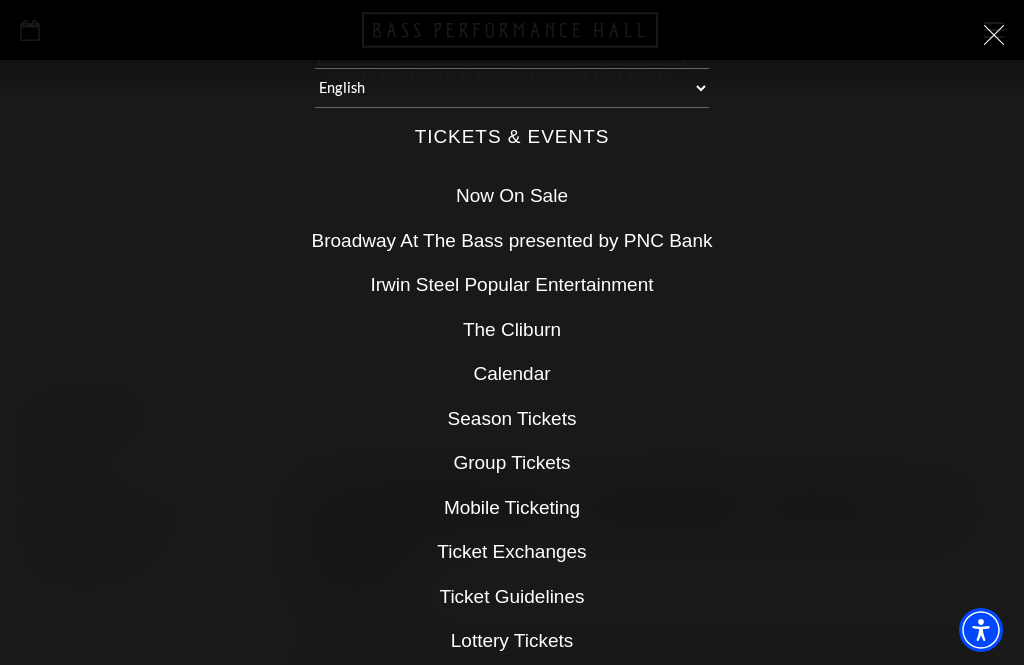 click 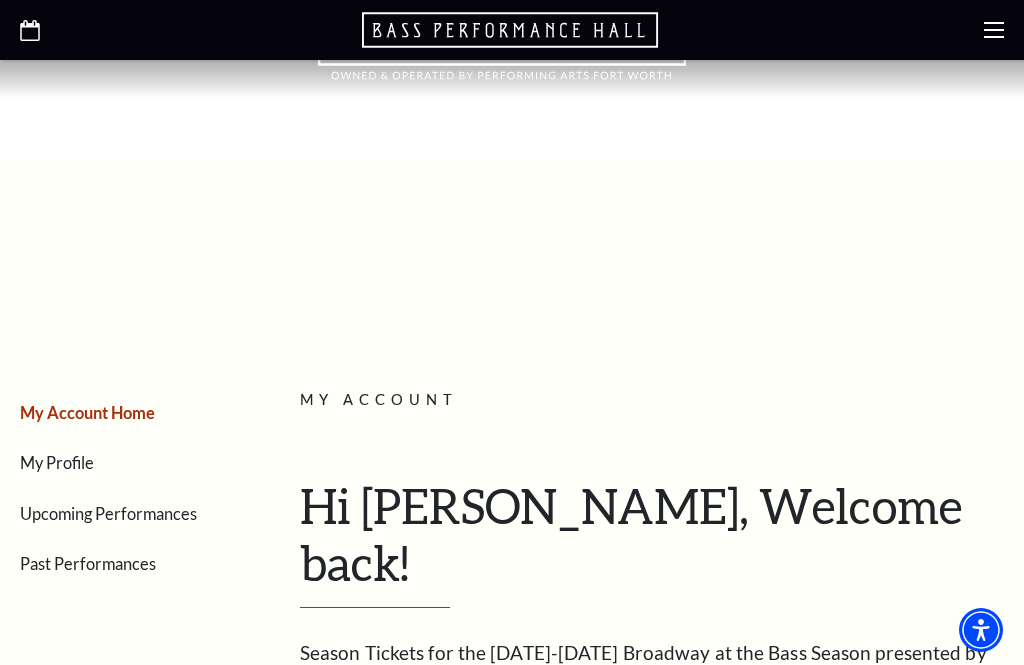 click 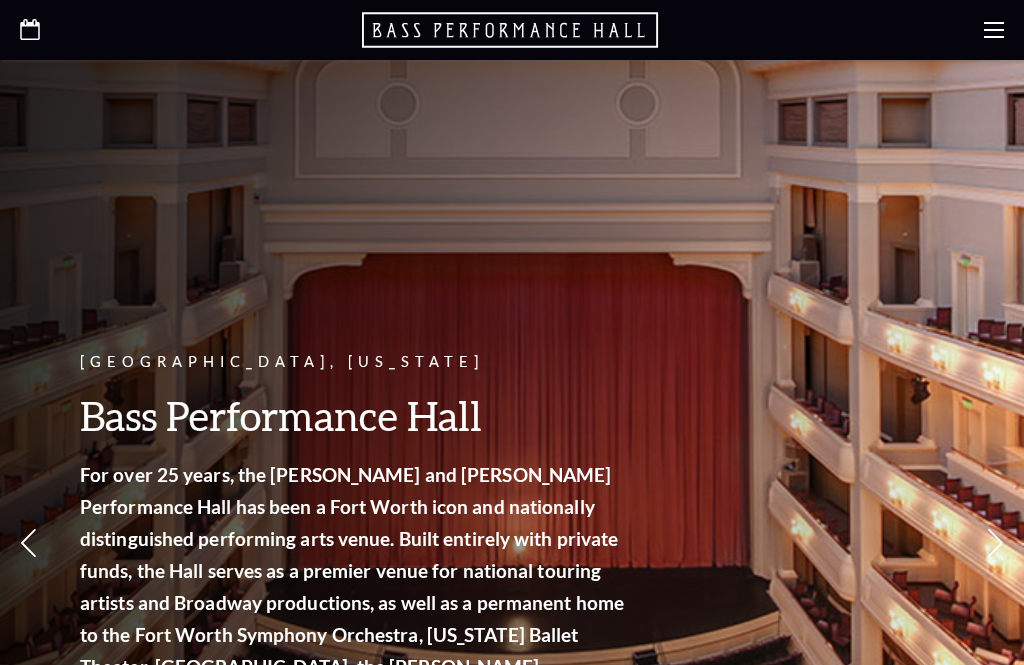 scroll, scrollTop: 0, scrollLeft: 0, axis: both 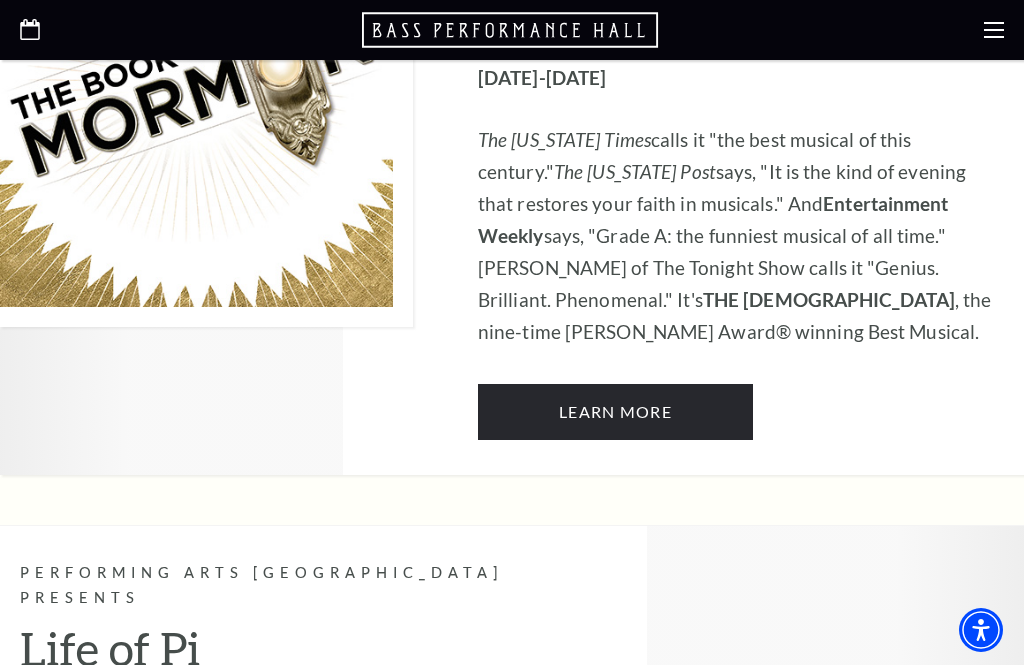 click 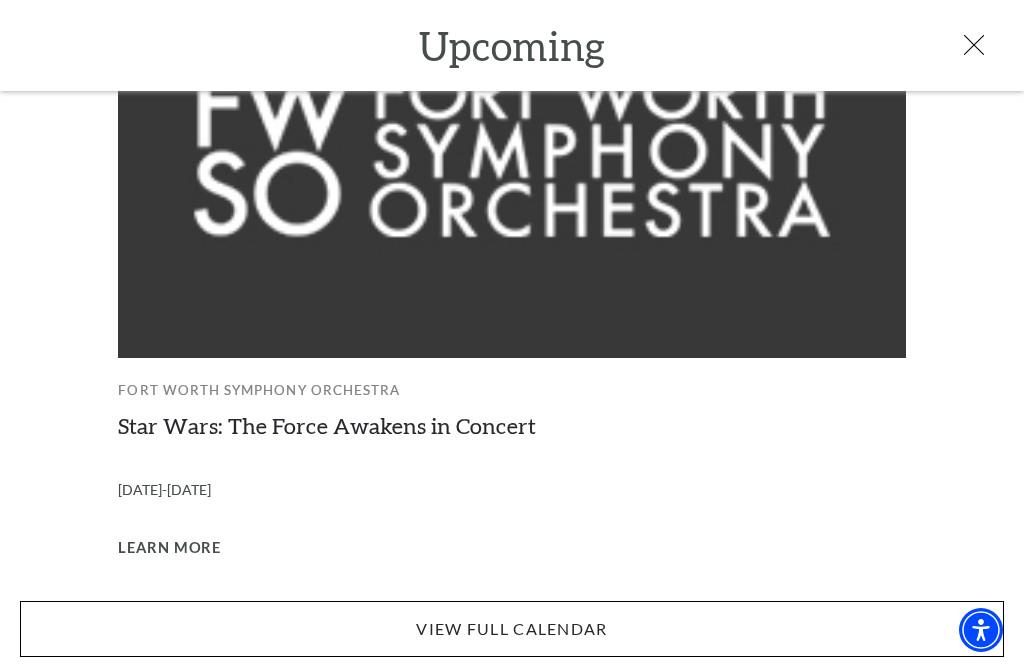 scroll, scrollTop: 2133, scrollLeft: 0, axis: vertical 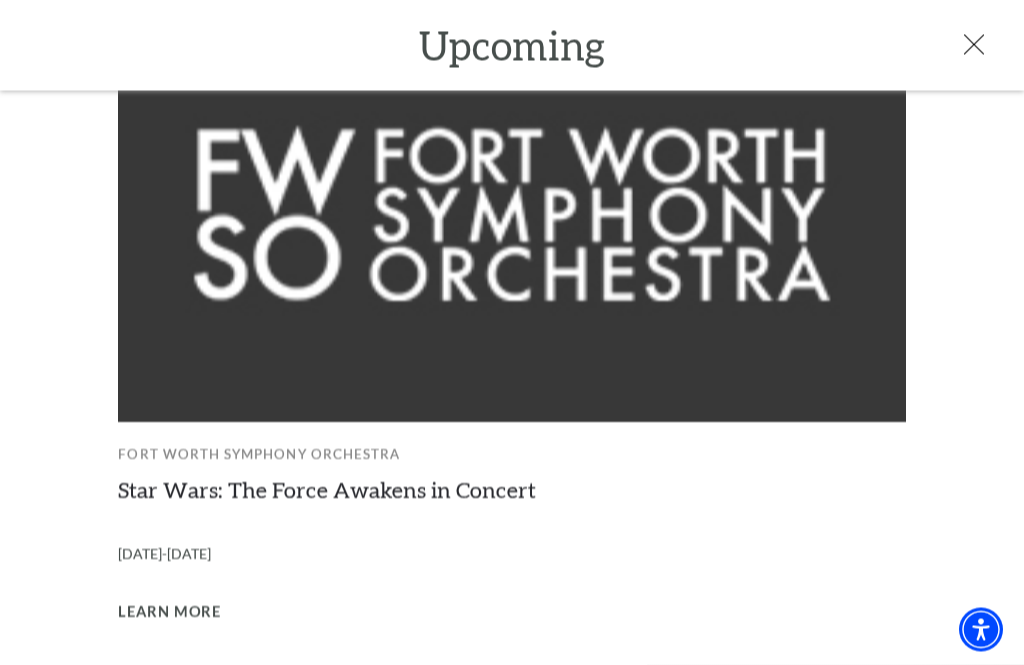 click 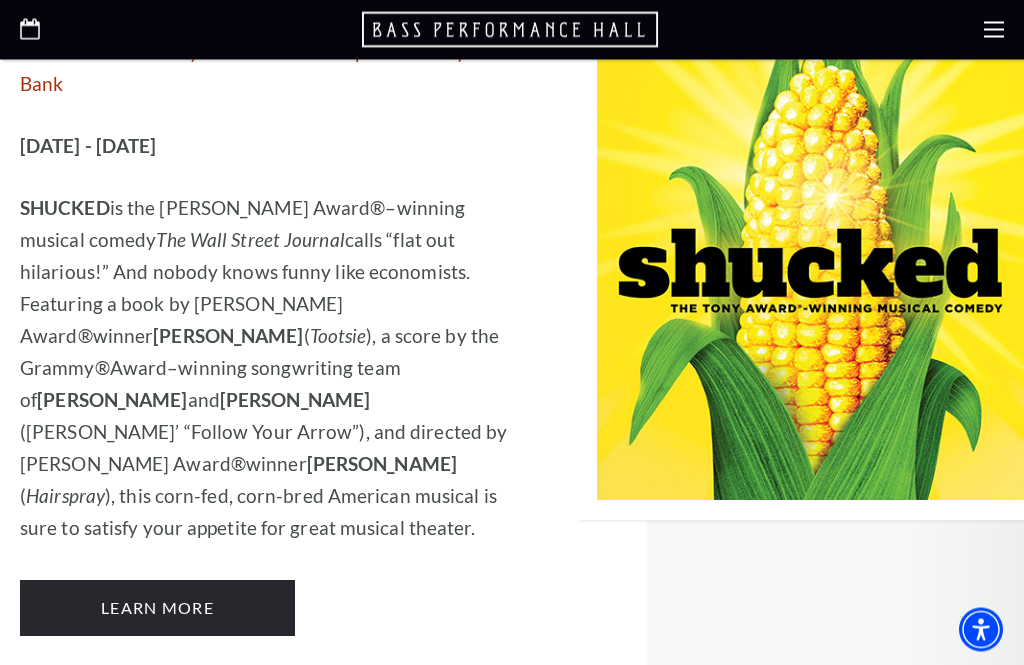 scroll, scrollTop: 1854, scrollLeft: 0, axis: vertical 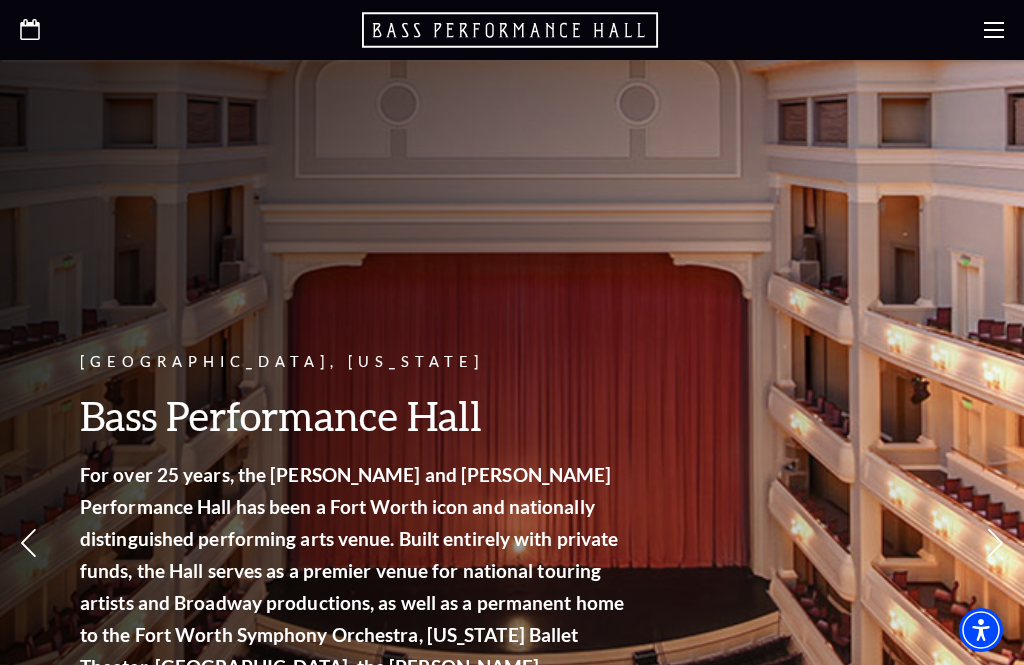 click 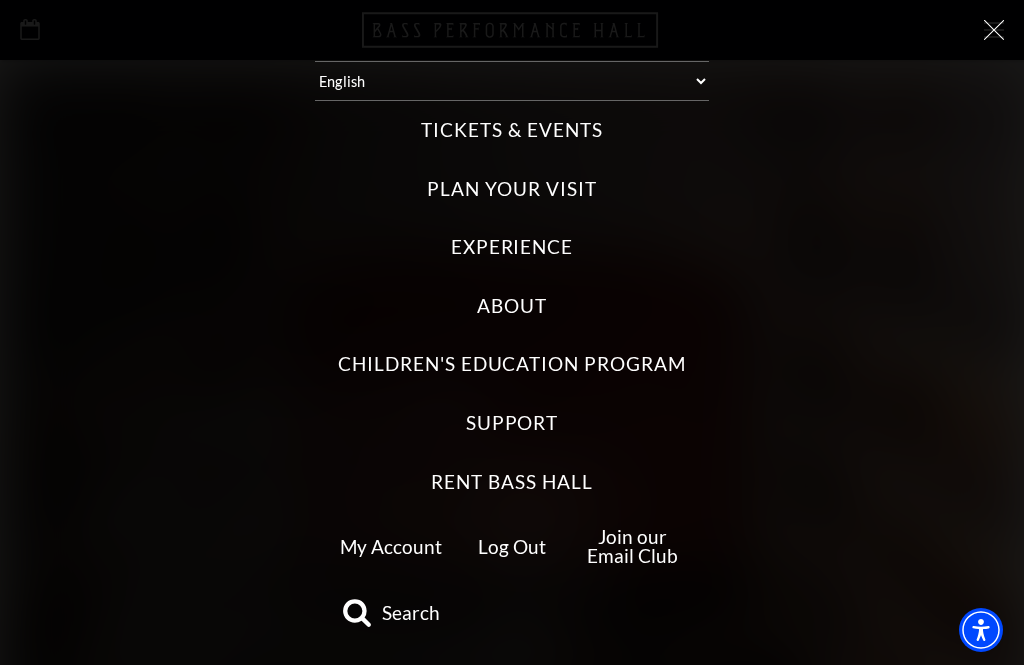 click on "Tickets & Events" at bounding box center [511, 130] 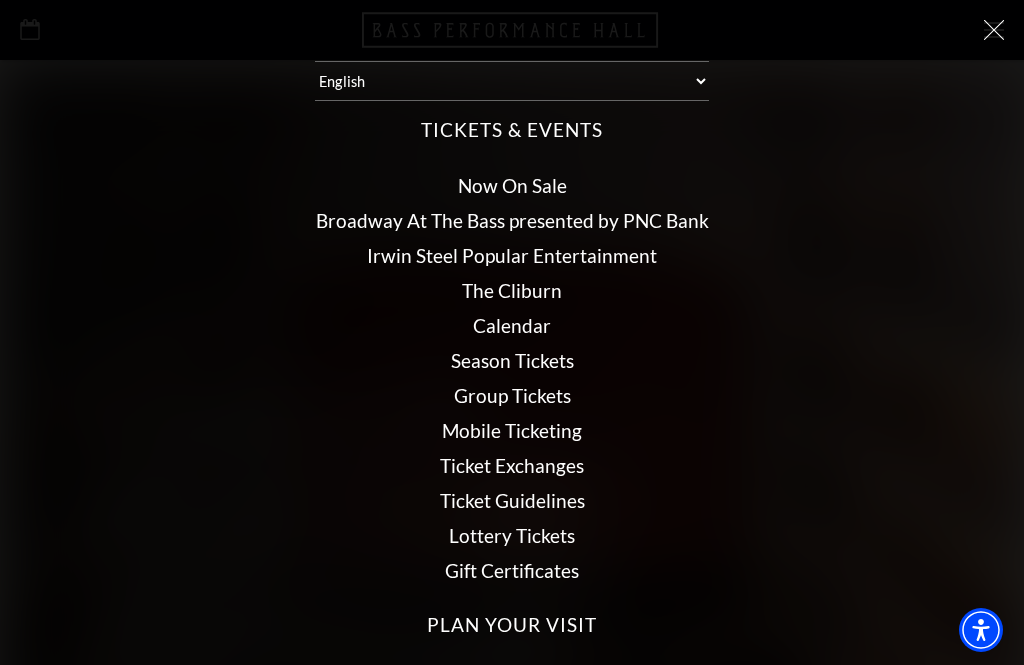 click on "Now On Sale" at bounding box center [512, 185] 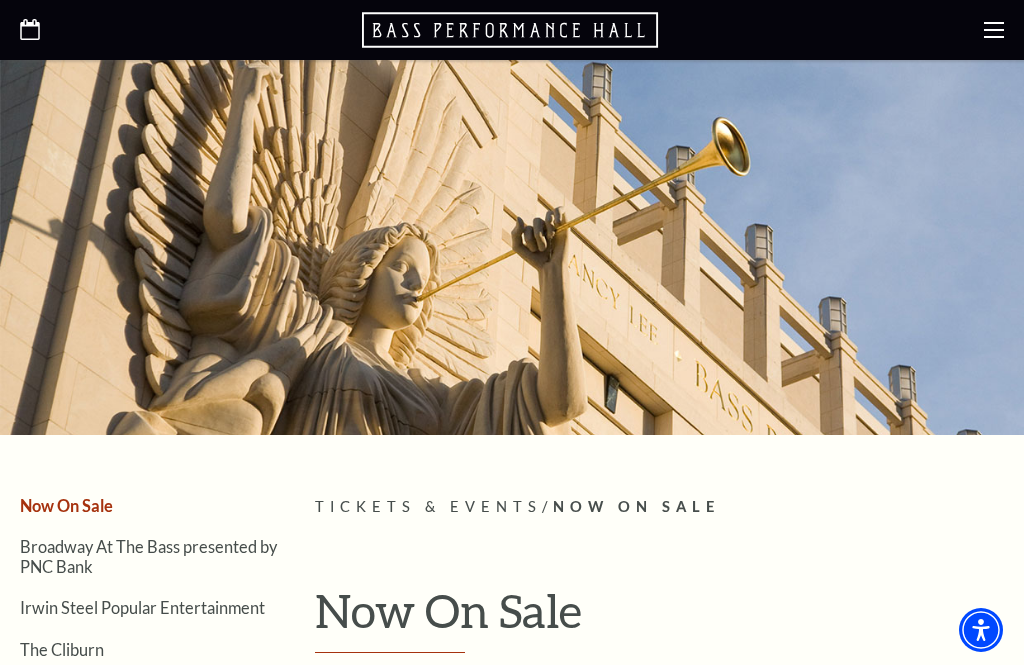scroll, scrollTop: 0, scrollLeft: 0, axis: both 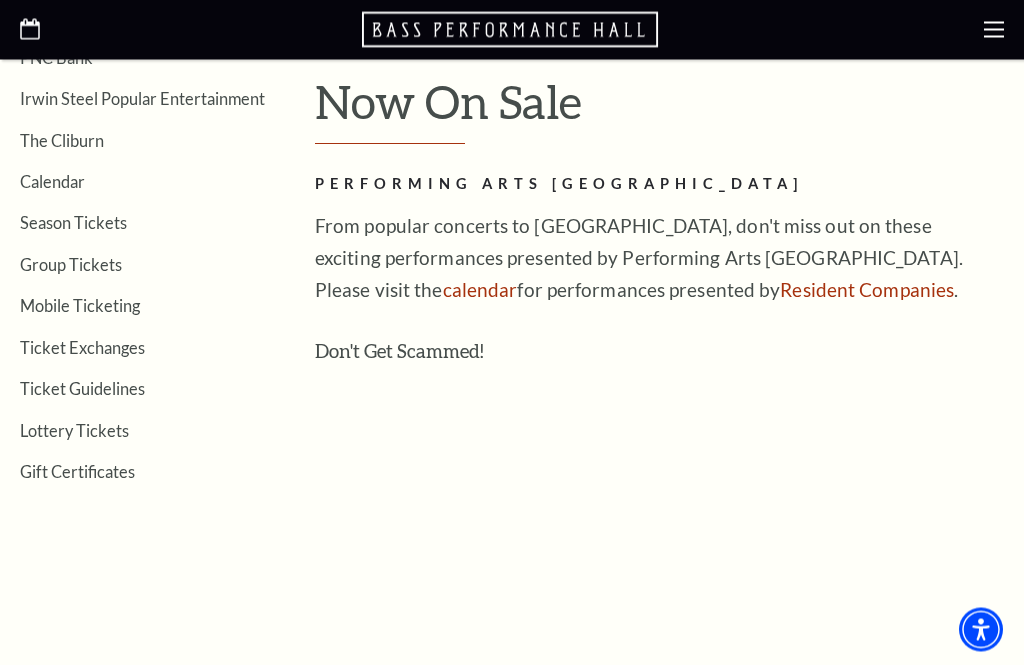 click on "calendar" at bounding box center [480, 290] 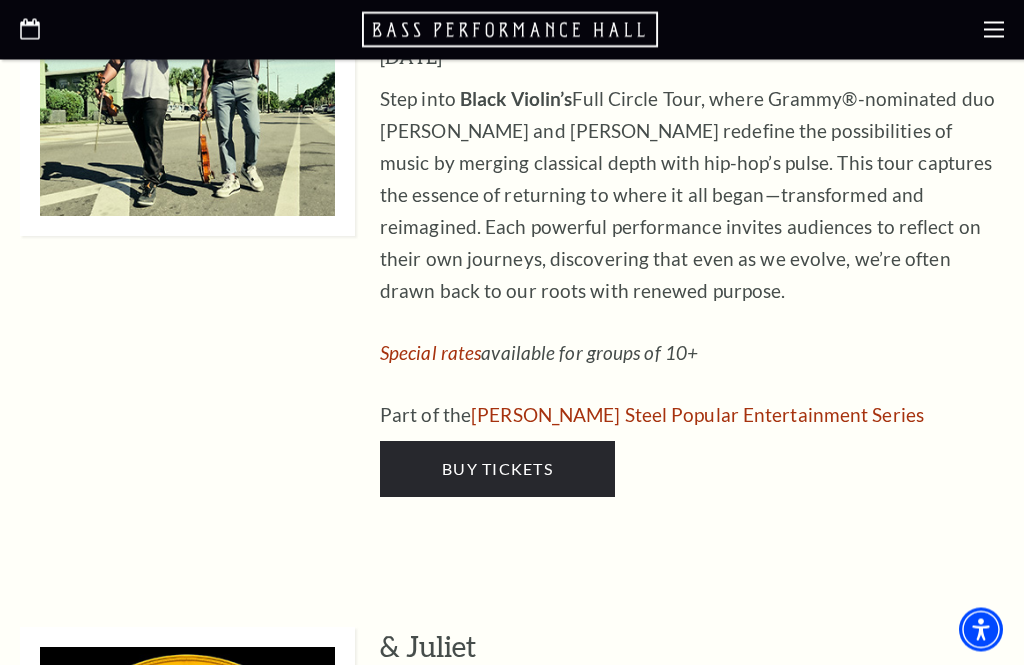 scroll, scrollTop: 7357, scrollLeft: 0, axis: vertical 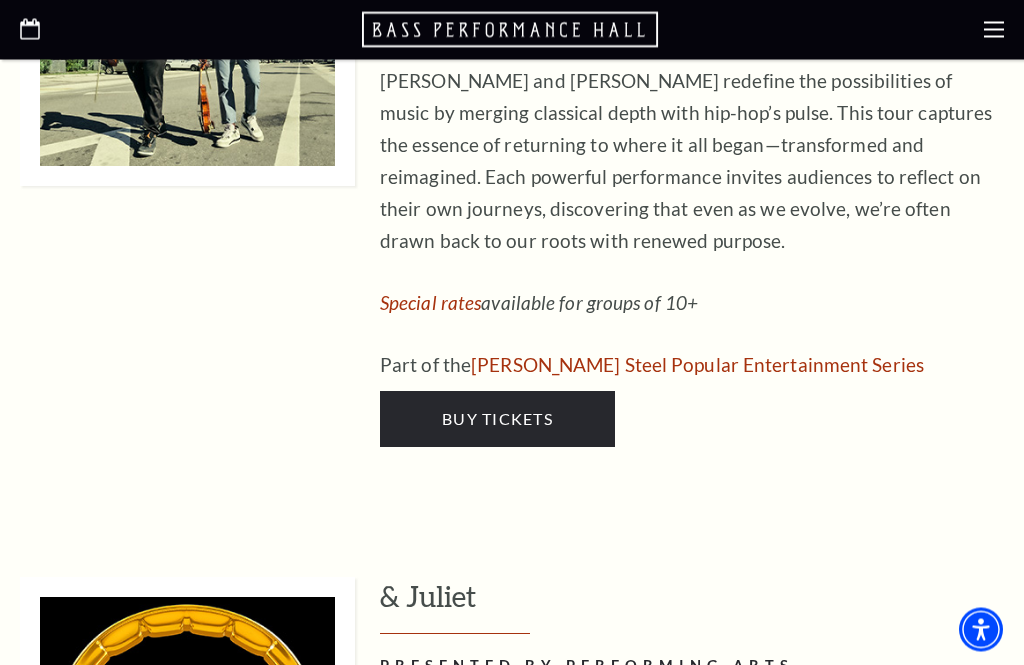 click on "Buy Tickets" at bounding box center (497, 1082) 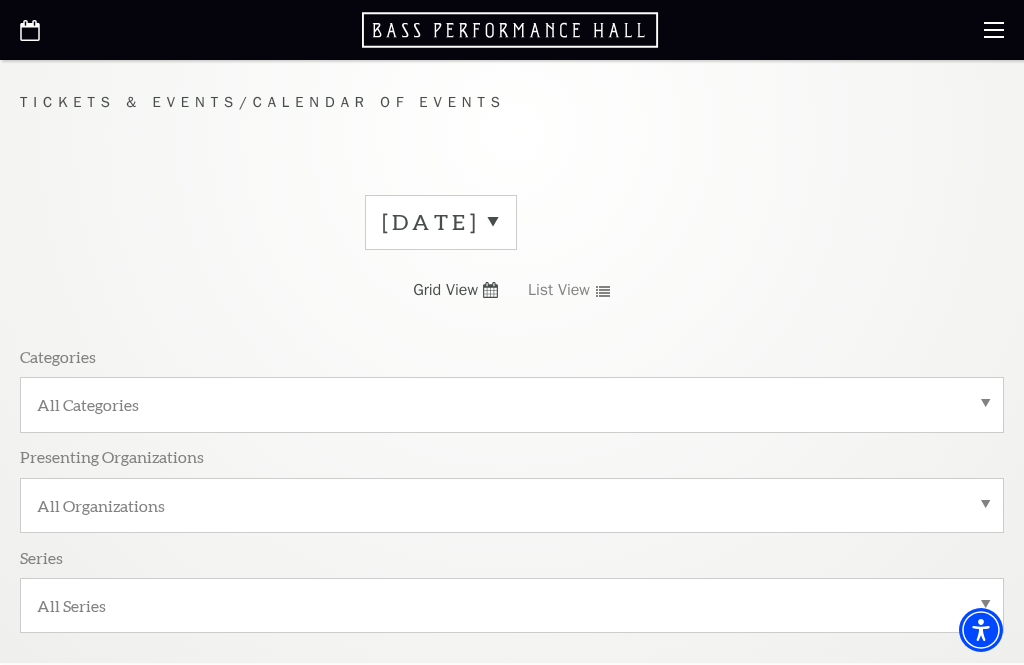 scroll, scrollTop: 0, scrollLeft: 0, axis: both 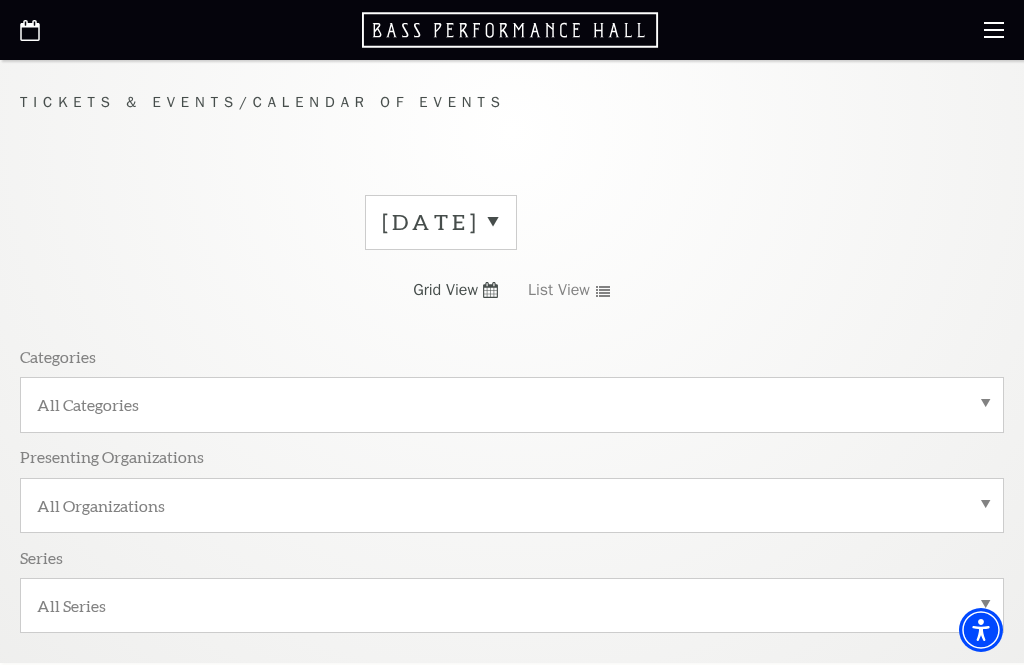 click on "[DATE]" at bounding box center (441, 222) 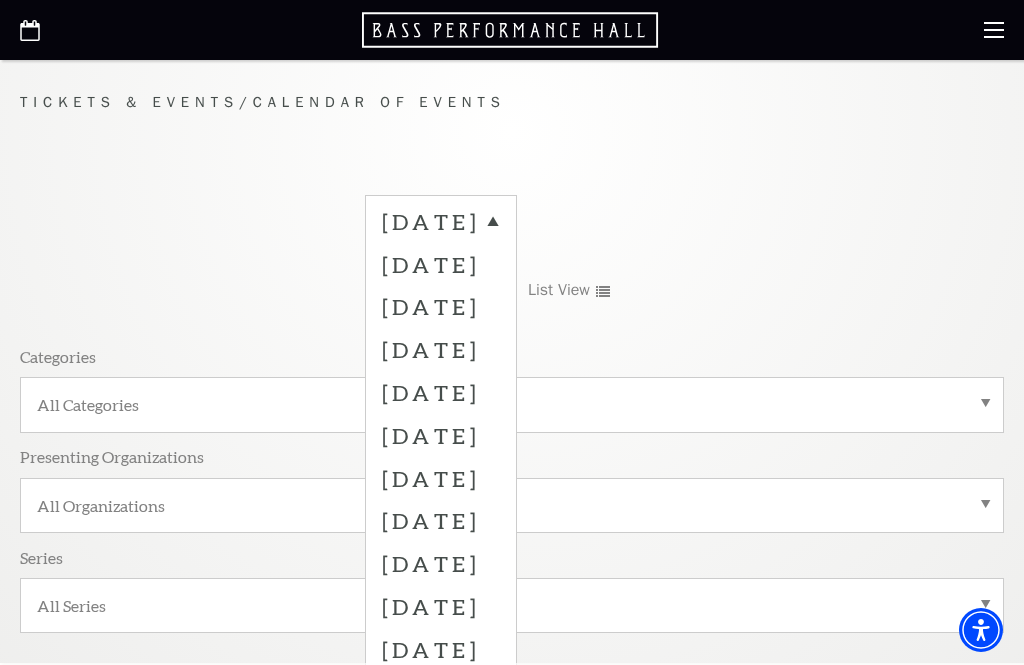 click on "November 2025" at bounding box center (441, 392) 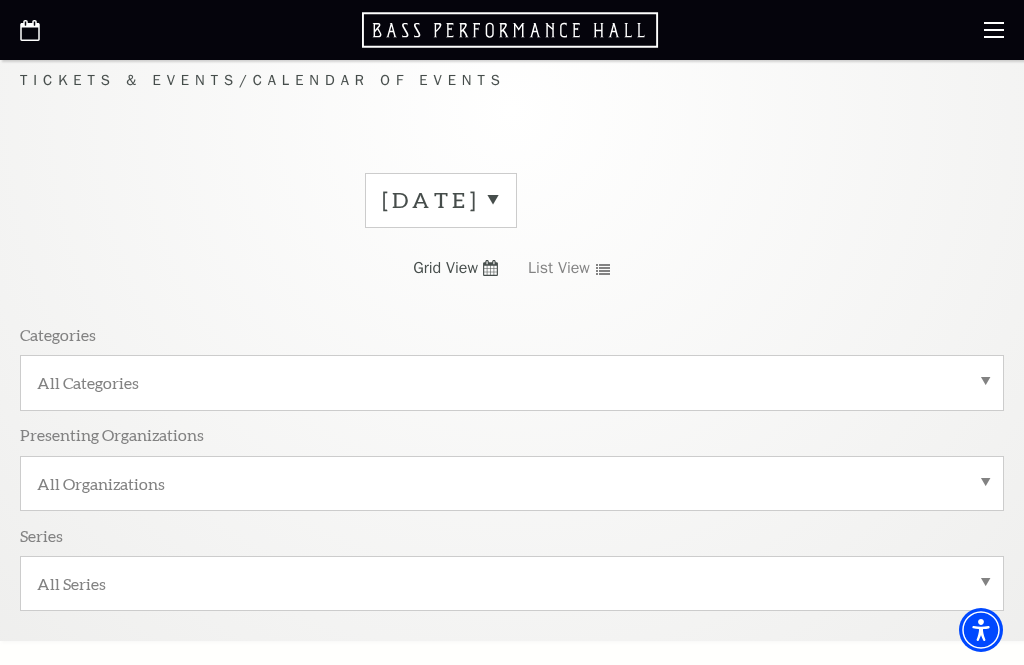 scroll, scrollTop: 0, scrollLeft: 0, axis: both 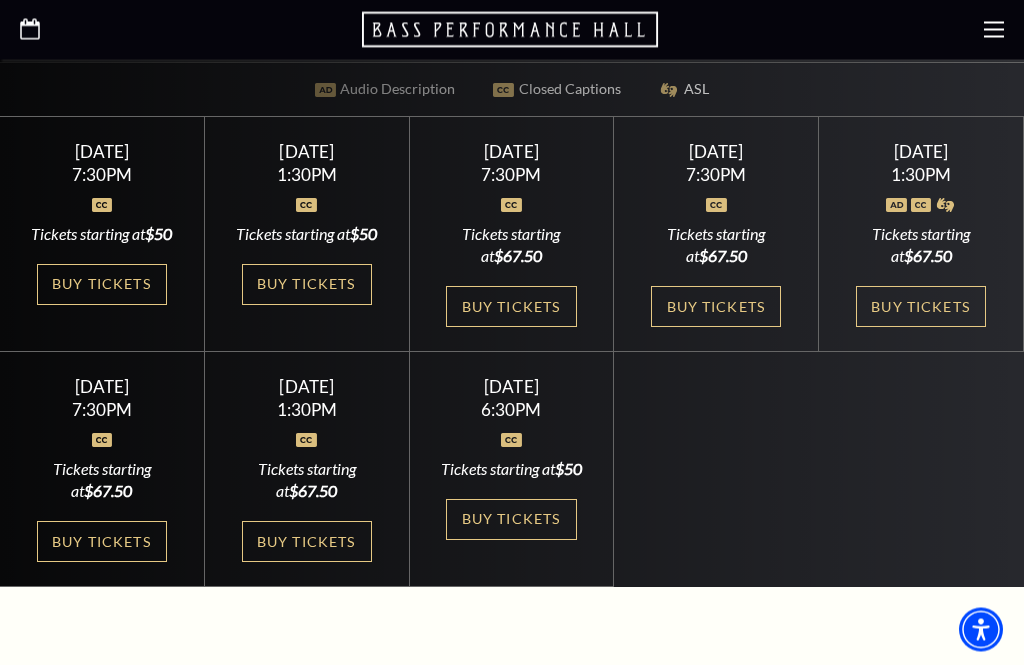 click on "Buy Tickets" at bounding box center [511, 520] 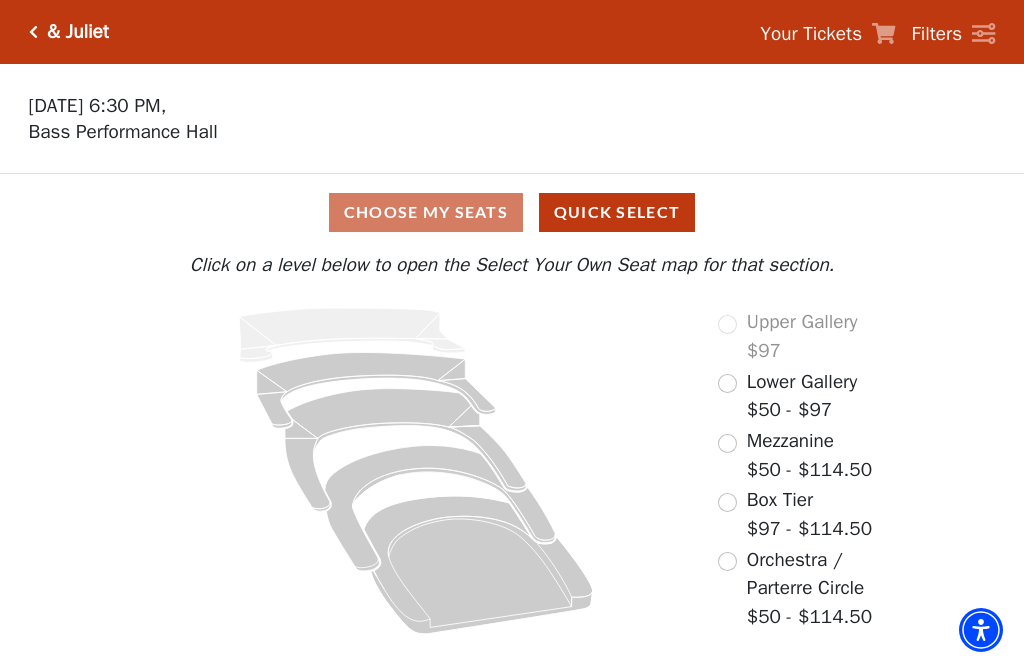 scroll, scrollTop: 0, scrollLeft: 0, axis: both 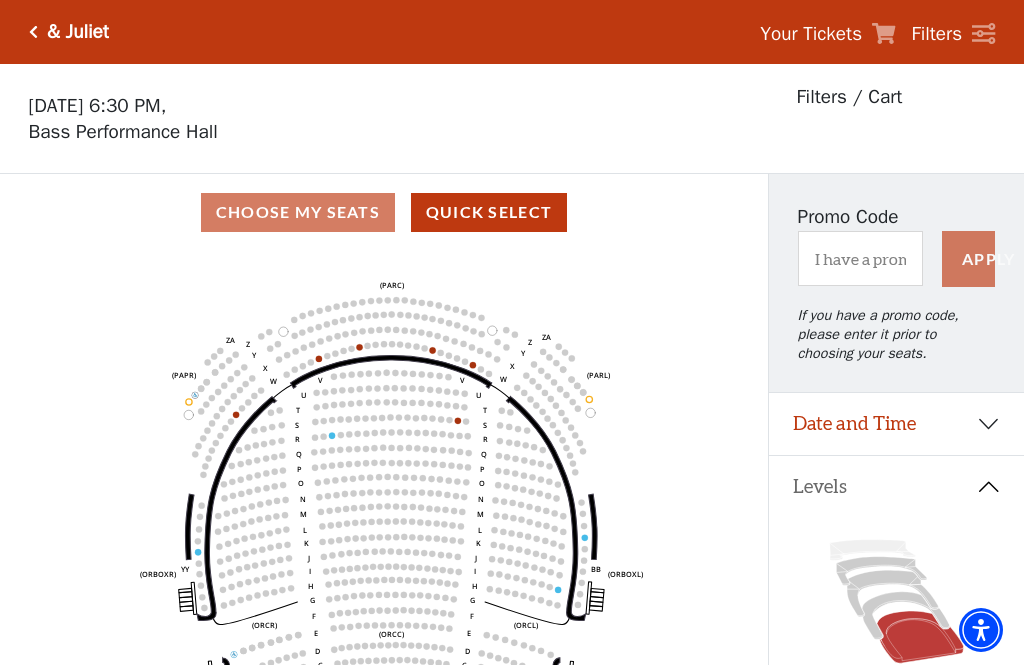 click on "Filters / Cart" at bounding box center [850, 97] 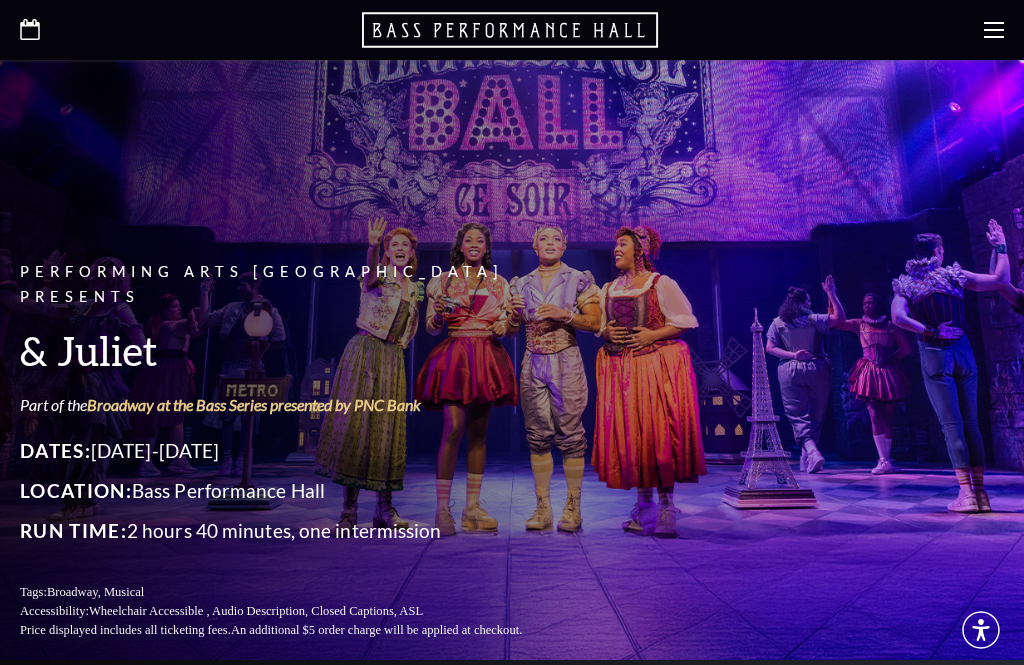 scroll, scrollTop: 0, scrollLeft: 0, axis: both 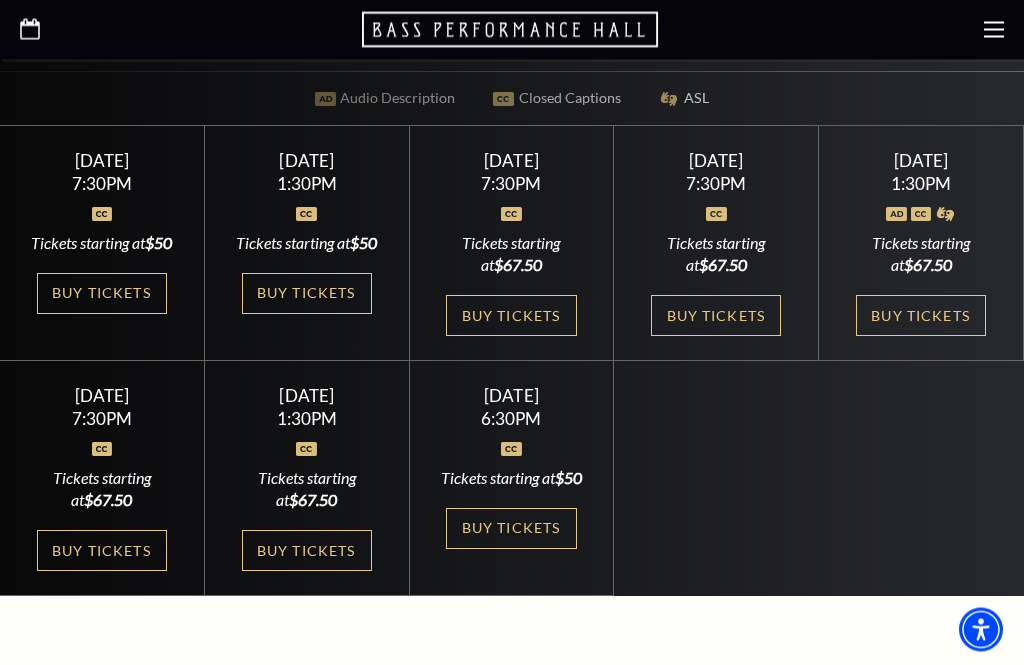 click on "Buy Tickets" at bounding box center [511, 529] 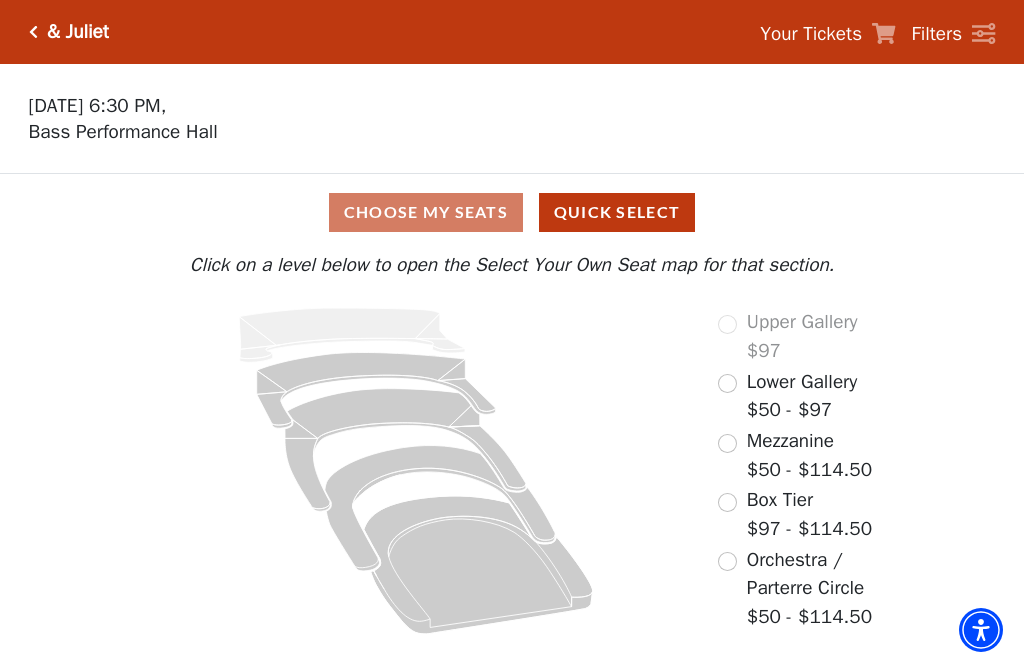 scroll, scrollTop: 0, scrollLeft: 0, axis: both 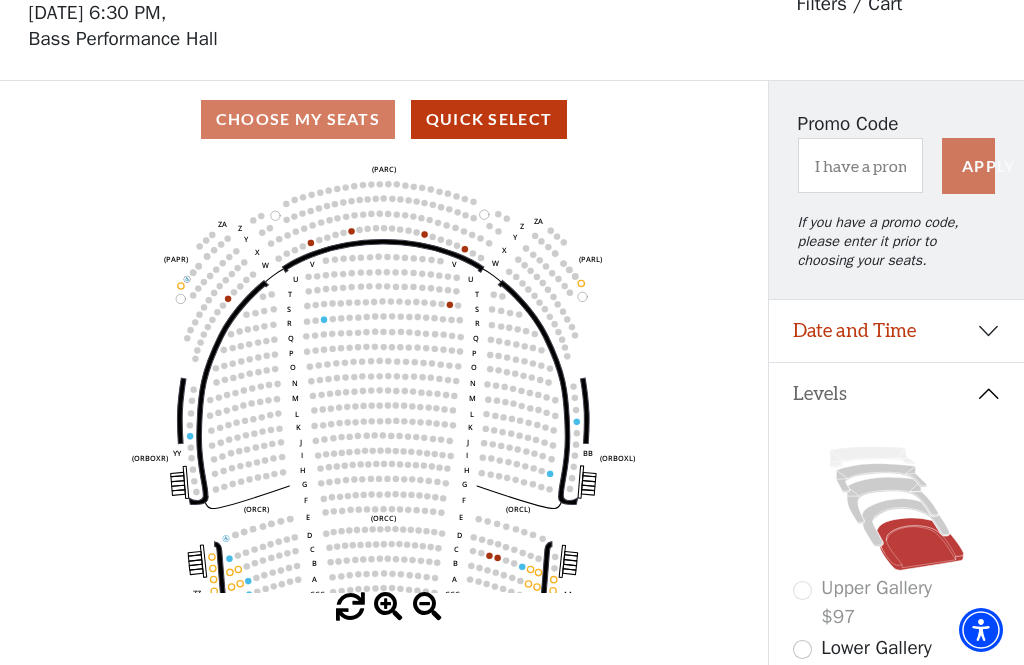 click on "Left   (ORPITL)   Right   (ORPITR)   Center   (ORPITC)   ZZ   AA   YY   BB   ZA   ZA   (ORCL)   (ORCR)   (ORCC)   (ORBOXL)   (ORBOXR)   (PARL)   (PAPR)   (PARC)   Z   Y   X   W   Z   Y   X   W   V   U   T   S   R   Q   P   O   N   M   L   K   J   I   H   G   F   E   D   C   B   A   CCC   BBB   AAA   V   U   T   S   R   Q   P   O   N   M   L   K   J   I   H   G   F   E   D   C   B   A   CCC   BBB   AAA" 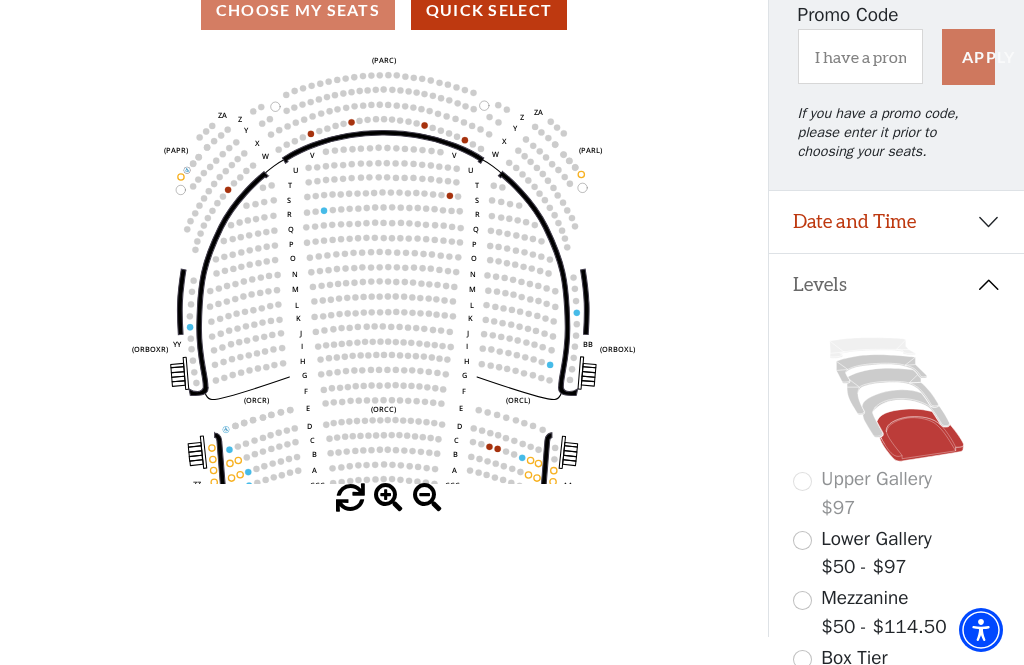 scroll, scrollTop: 193, scrollLeft: 0, axis: vertical 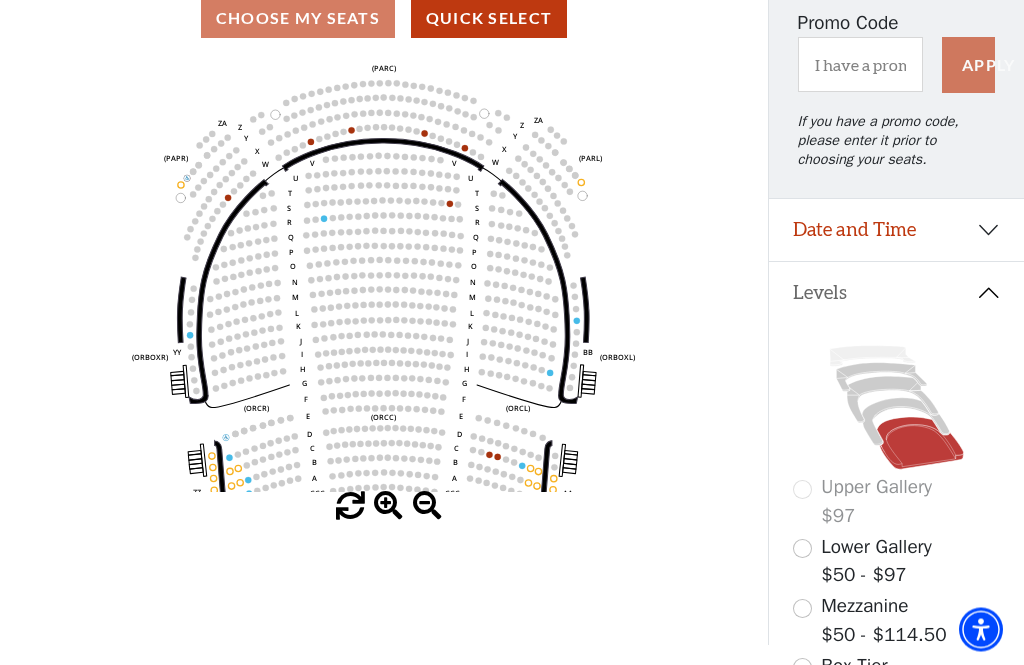 click on "Left   (ORPITL)   Right   (ORPITR)   Center   (ORPITC)   ZZ   AA   YY   BB   ZA   ZA   (ORCL)   (ORCR)   (ORCC)   (ORBOXL)   (ORBOXR)   (PARL)   (PAPR)   (PARC)   Z   Y   X   W   Z   Y   X   W   V   U   T   S   R   Q   P   O   N   M   L   K   J   I   H   G   F   E   D   C   B   A   CCC   BBB   AAA   V   U   T   S   R   Q   P   O   N   M   L   K   J   I   H   G   F   E   D   C   B   A   CCC   BBB   AAA" 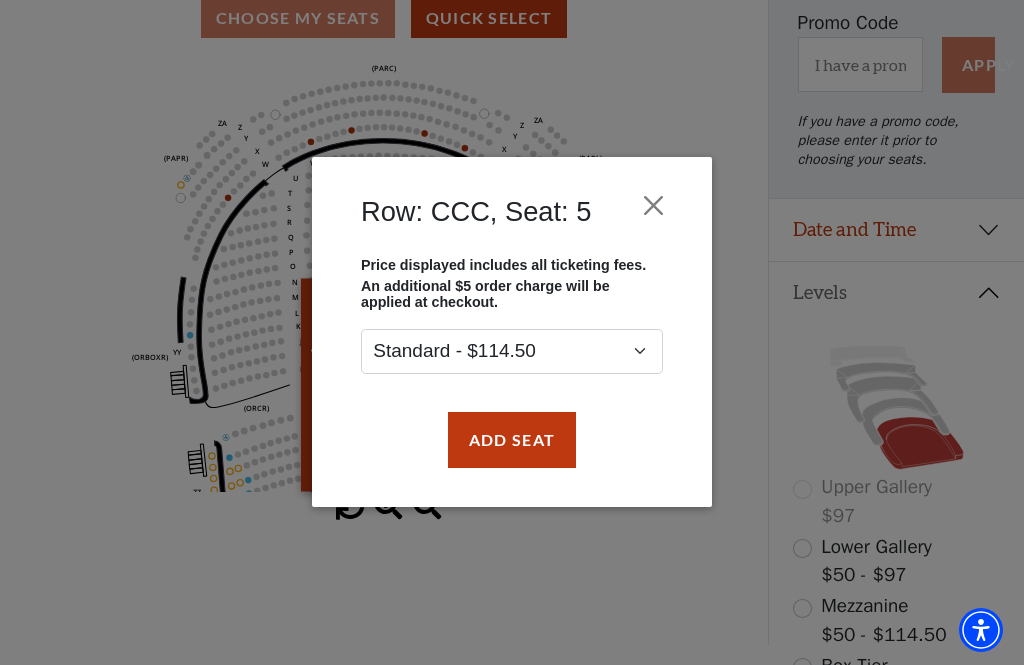 click at bounding box center (654, 206) 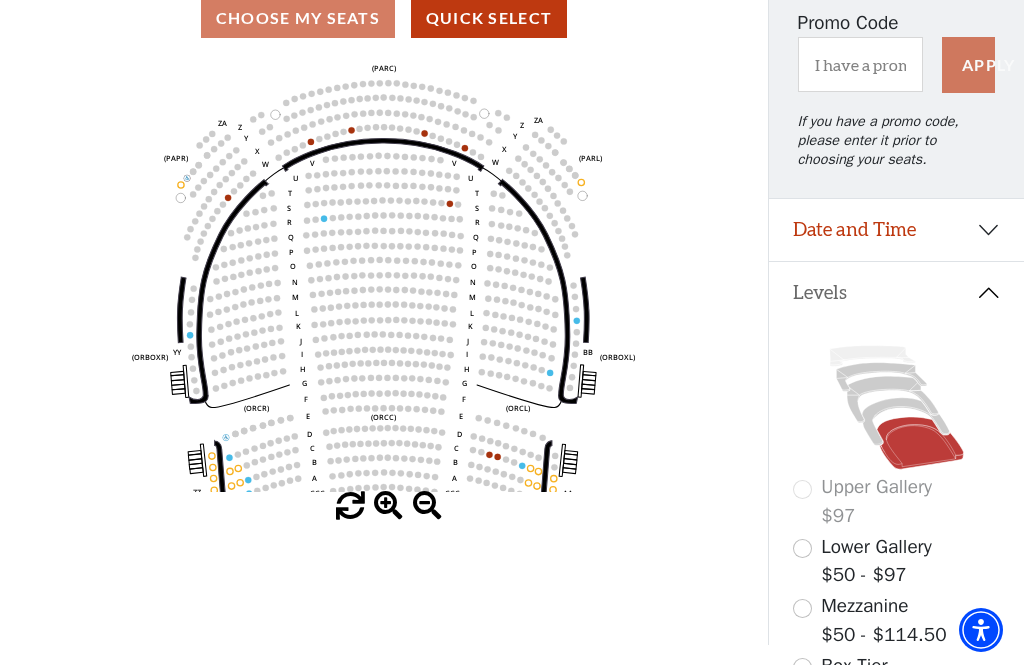 click 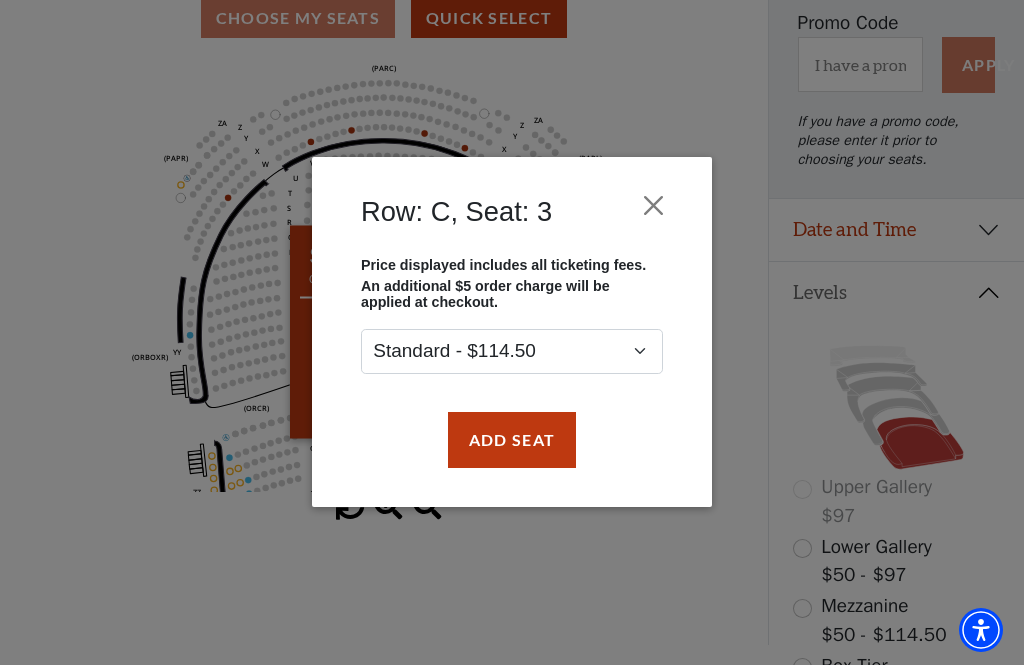 click at bounding box center (654, 206) 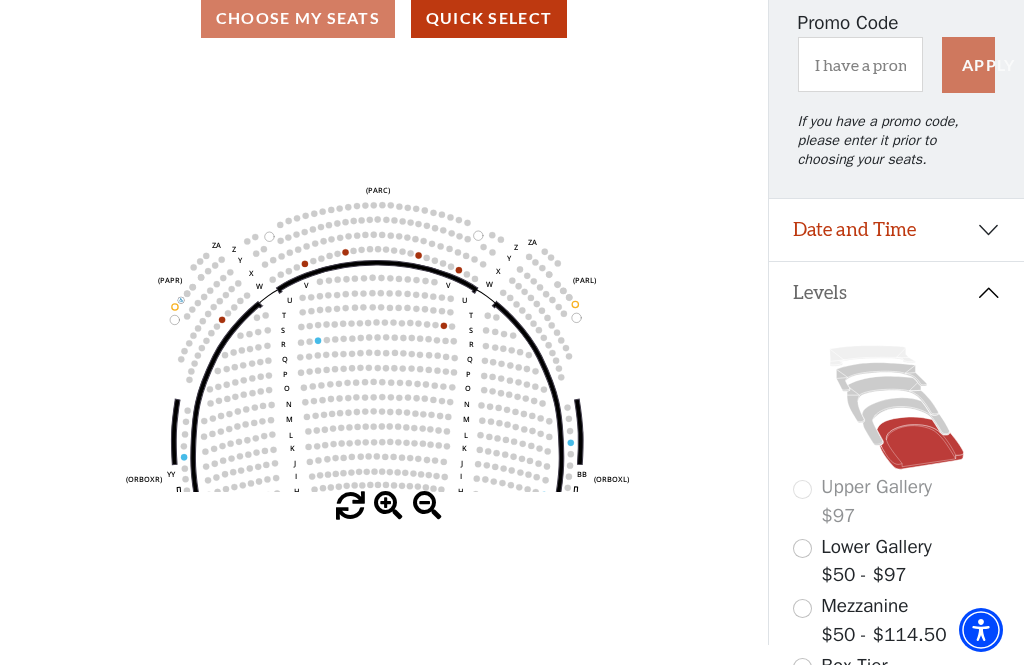 click on "Left   (ORPITL)   Right   (ORPITR)   Center   (ORPITC)   ZZ   AA   YY   BB   ZA   ZA   (ORCL)   (ORCR)   (ORCC)   (ORBOXL)   (ORBOXR)   (PARL)   (PAPR)   (PARC)   Z   Y   X   W   Z   Y   X   W   V   U   T   S   R   Q   P   O   N   M   L   K   J   I   H   G   F   E   D   C   B   A   CCC   BBB   AAA   V   U   T   S   R   Q   P   O   N   M   L   K   J   I   H   G   F   E   D   C   B   A   CCC   BBB   AAA" 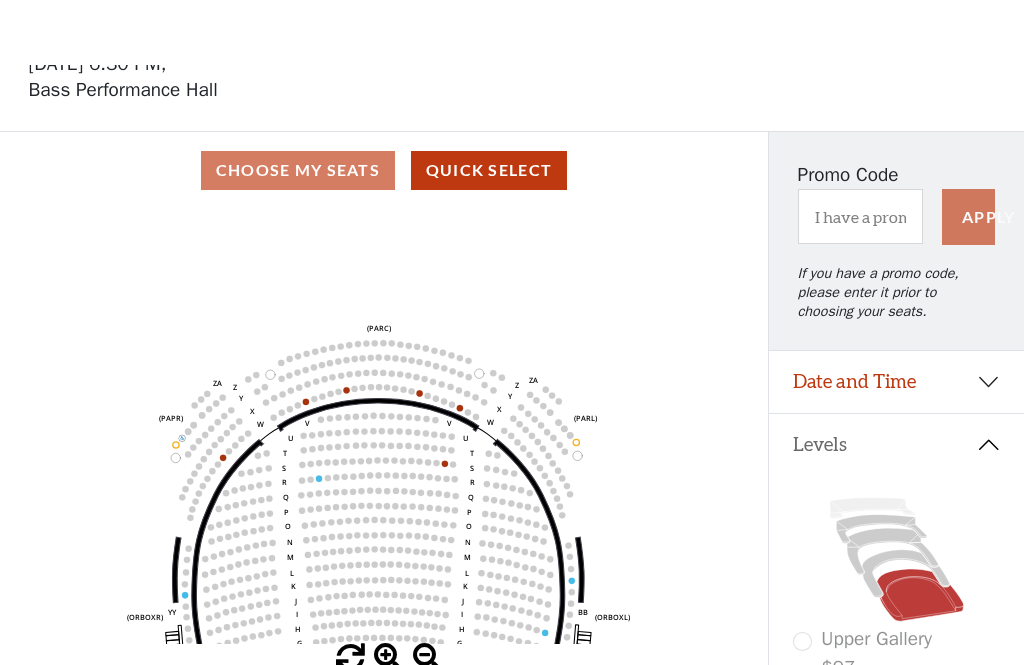 scroll, scrollTop: 0, scrollLeft: 0, axis: both 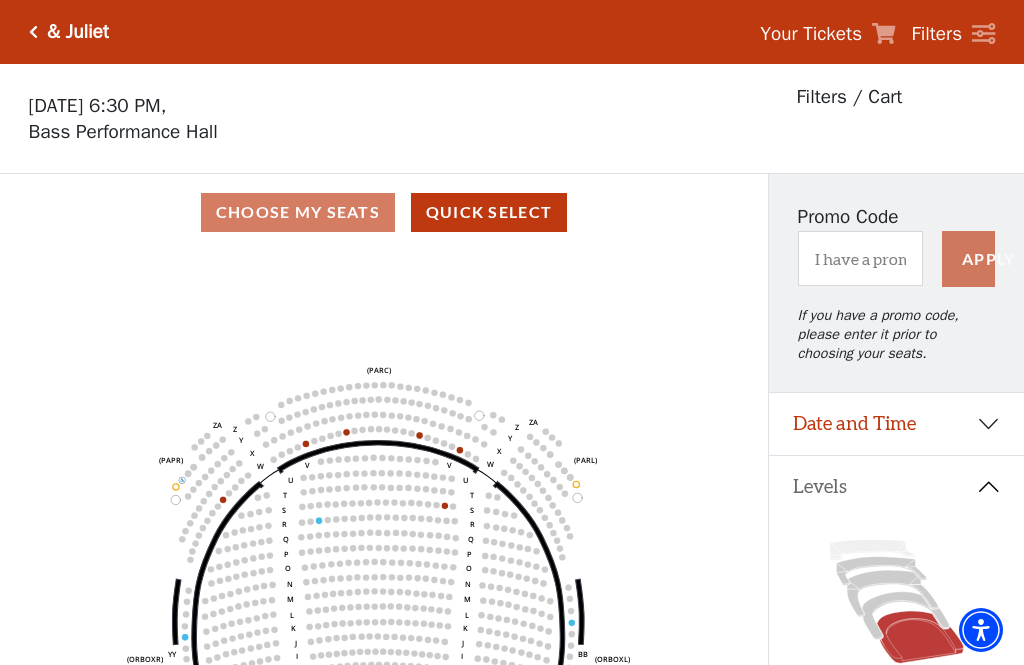 click 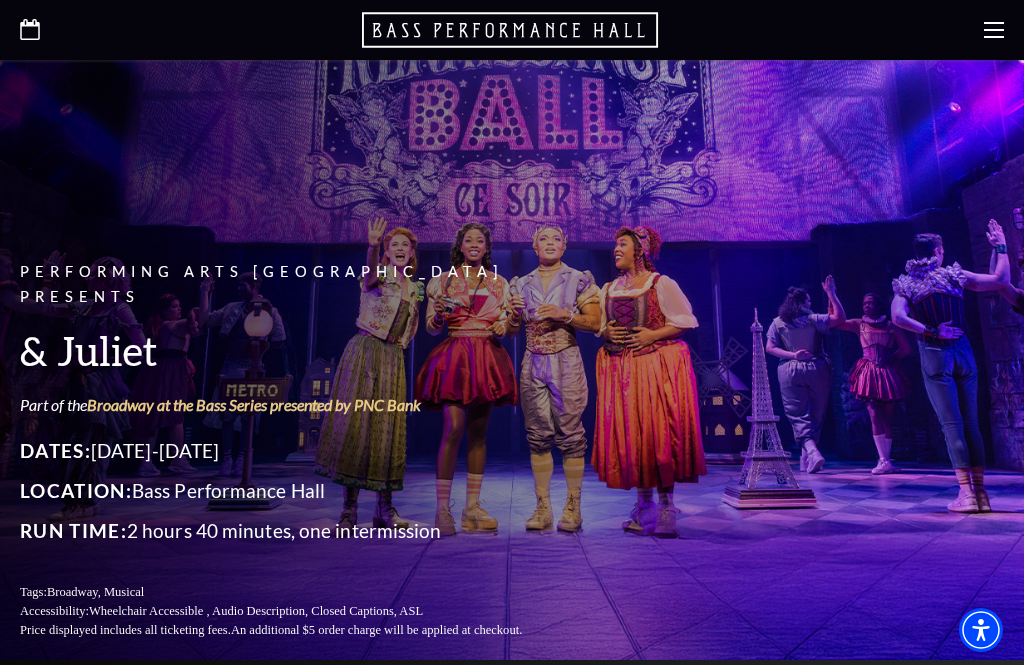 scroll, scrollTop: 0, scrollLeft: 0, axis: both 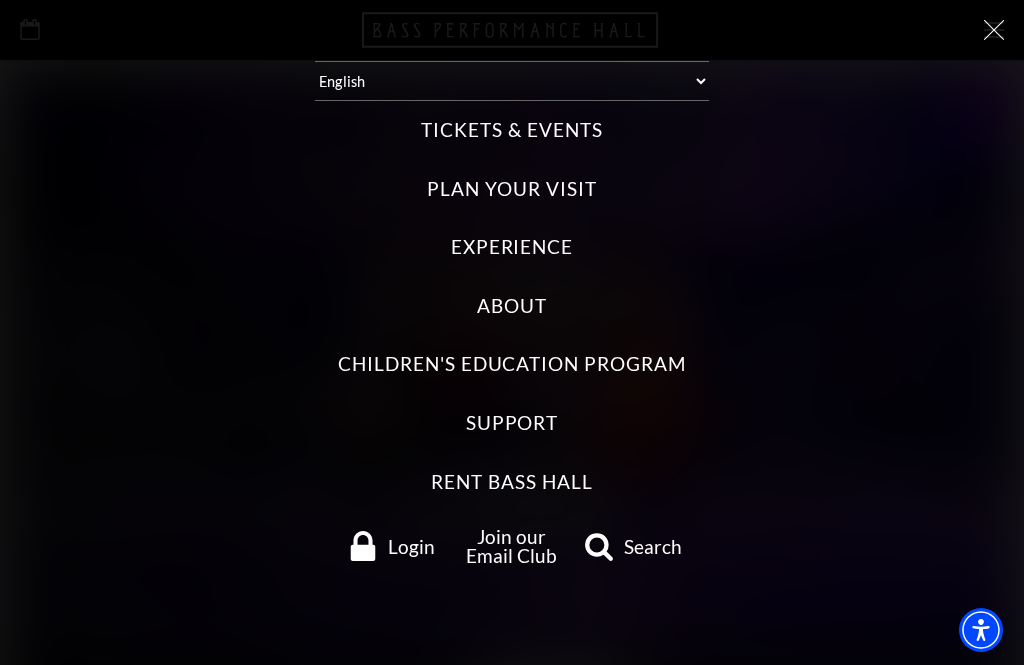 click on "Login" at bounding box center [411, 546] 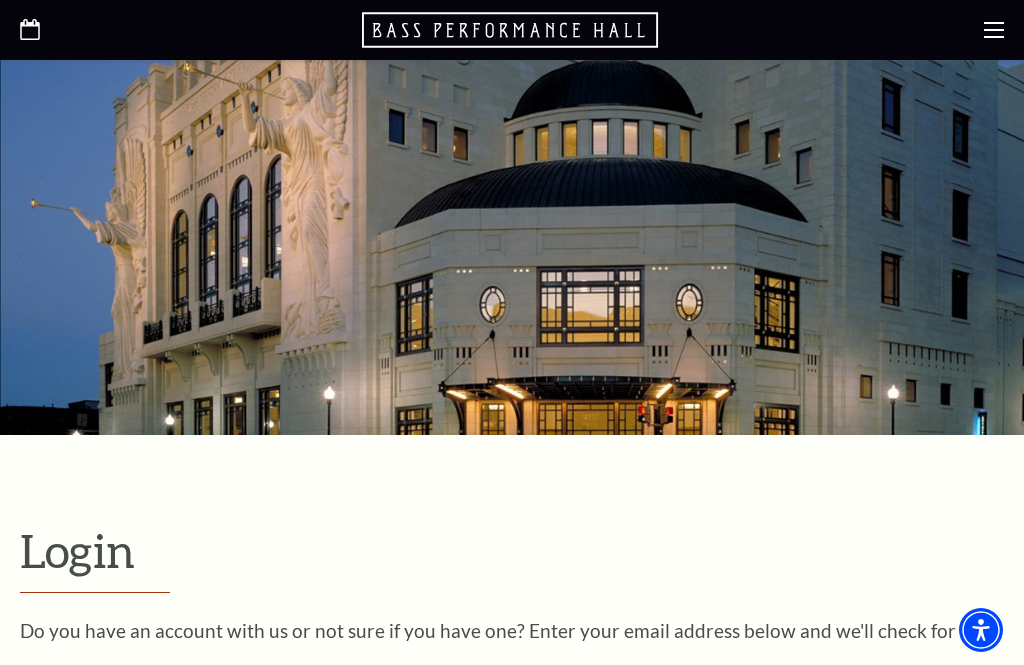 scroll, scrollTop: 0, scrollLeft: 0, axis: both 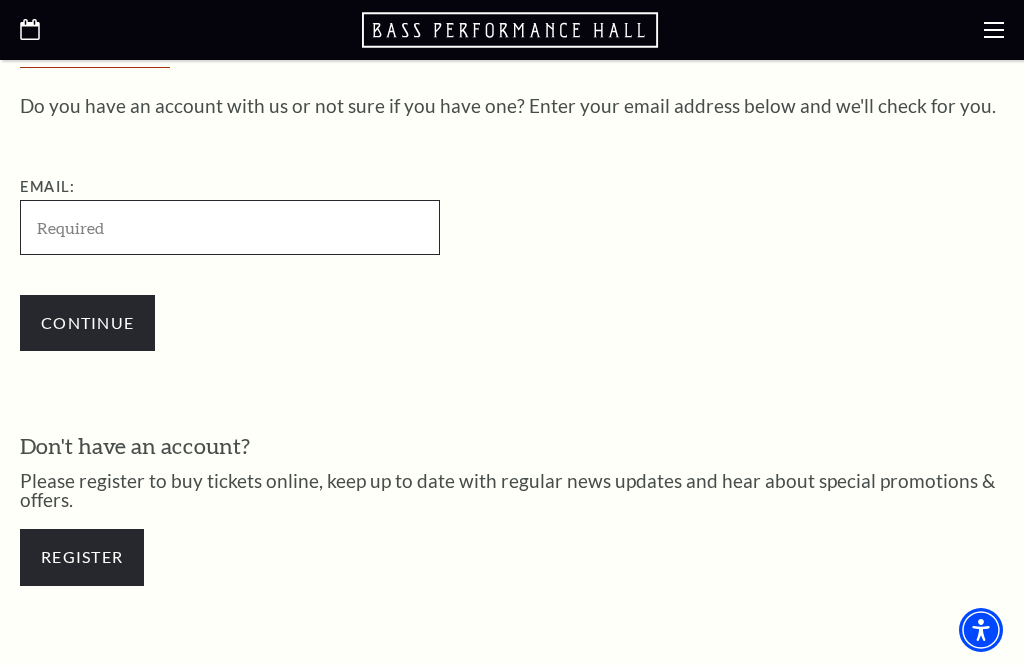 click on "Email:" at bounding box center (230, 227) 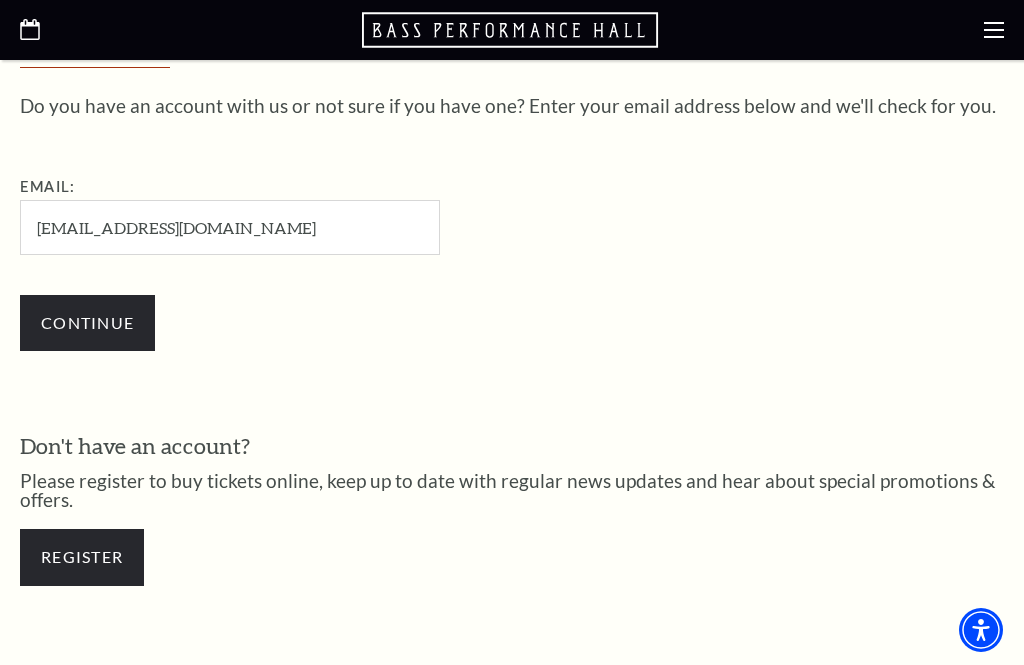 click on "Continue" at bounding box center [87, 323] 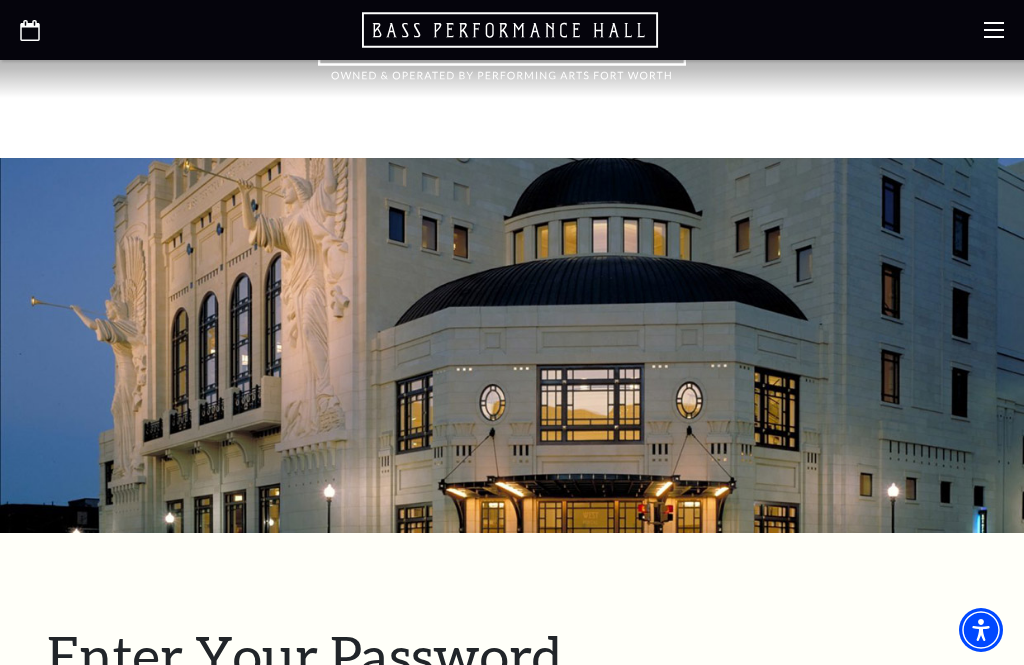 scroll, scrollTop: 187, scrollLeft: 0, axis: vertical 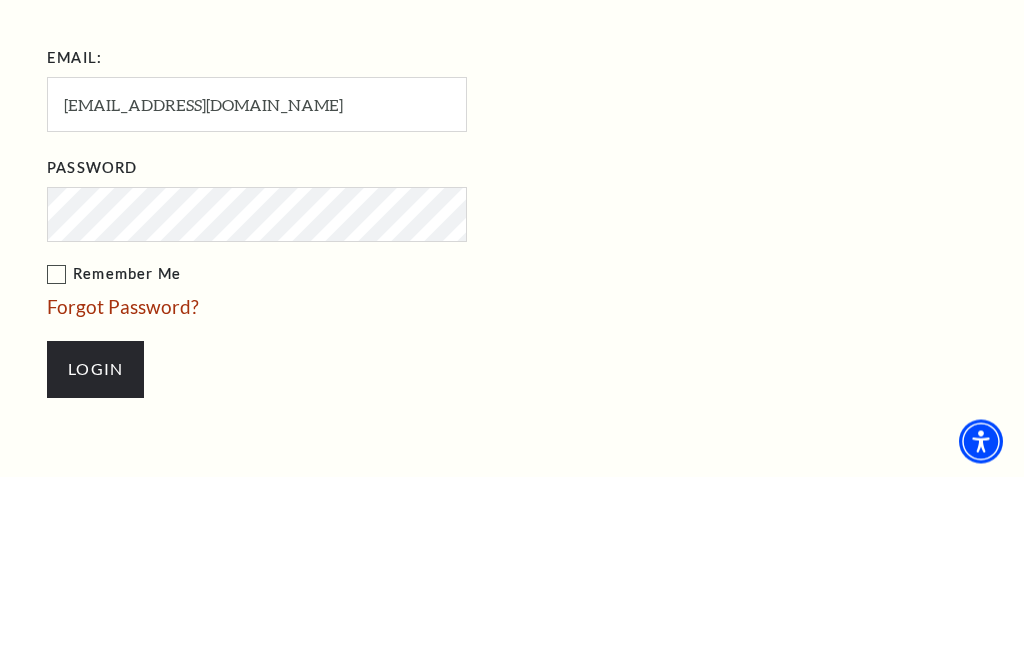 click on "Login" at bounding box center [95, 558] 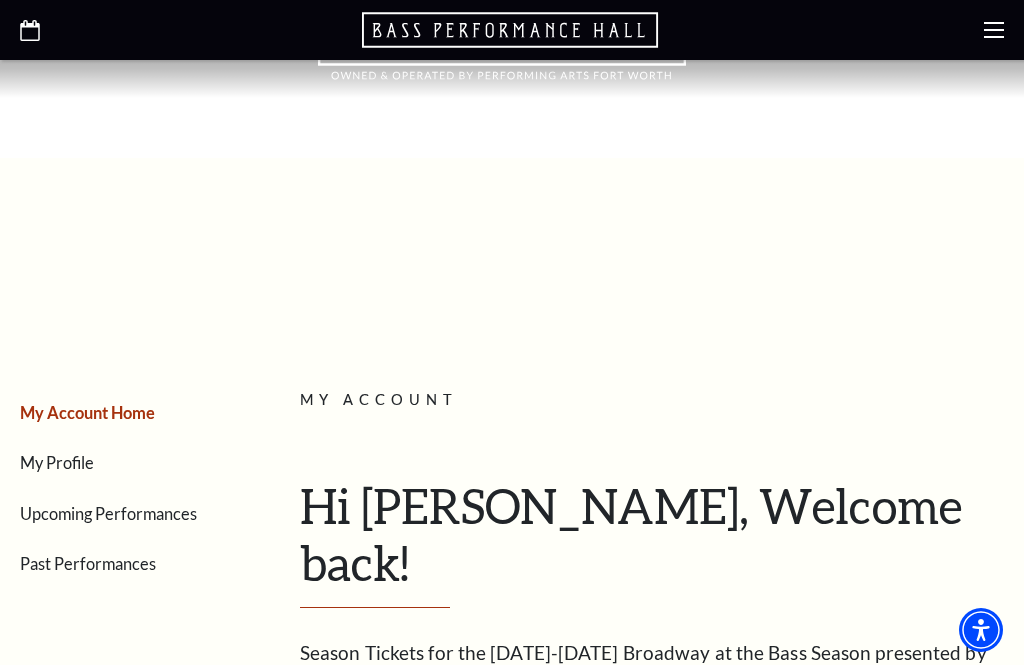 scroll, scrollTop: 0, scrollLeft: 0, axis: both 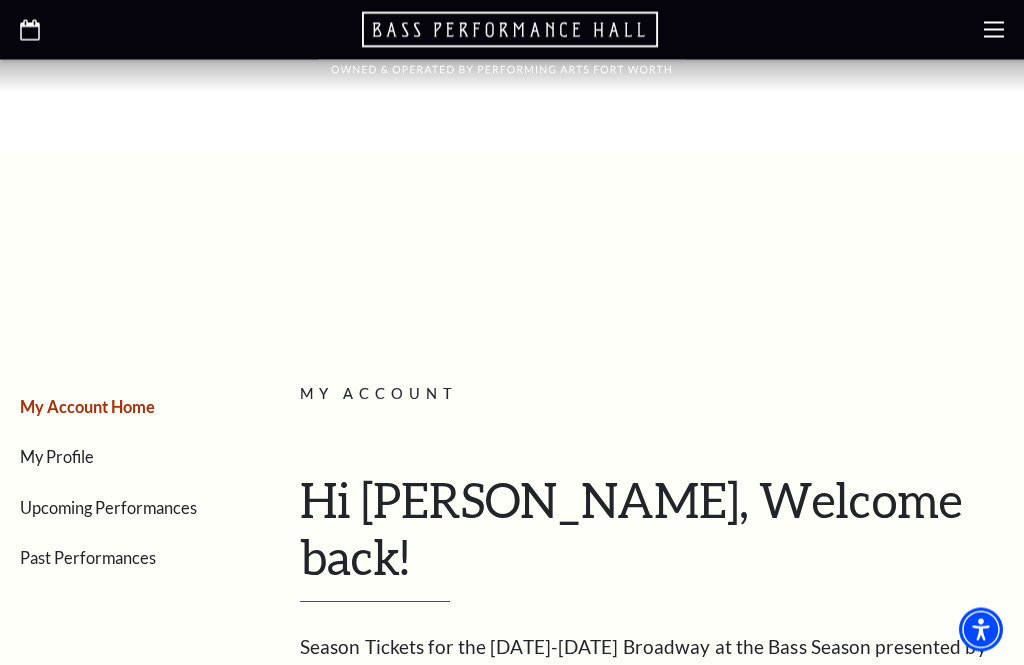 click 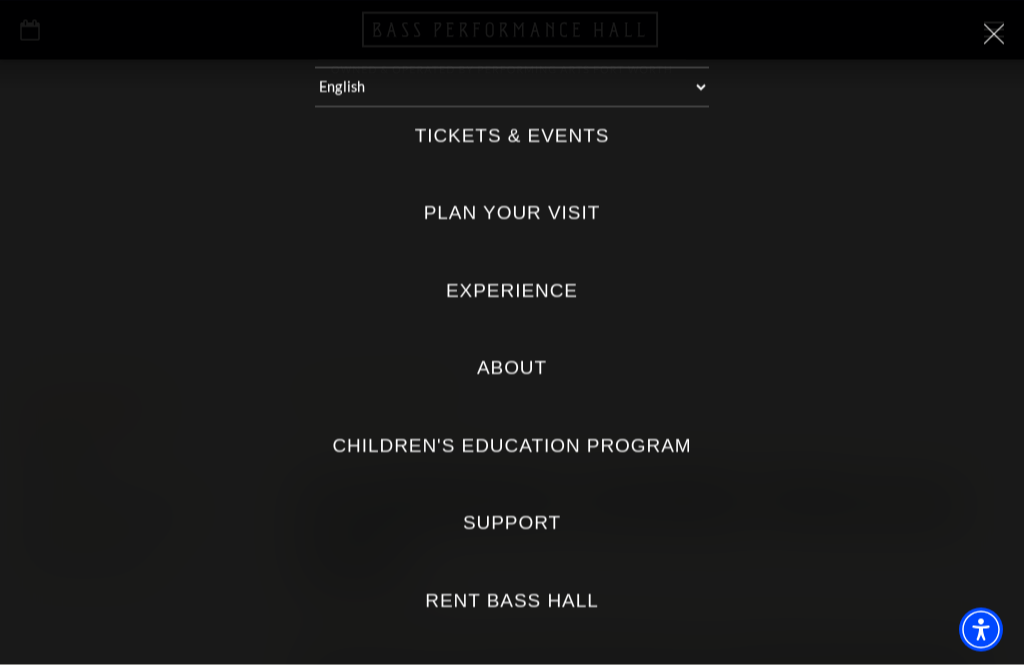 scroll, scrollTop: 6, scrollLeft: 0, axis: vertical 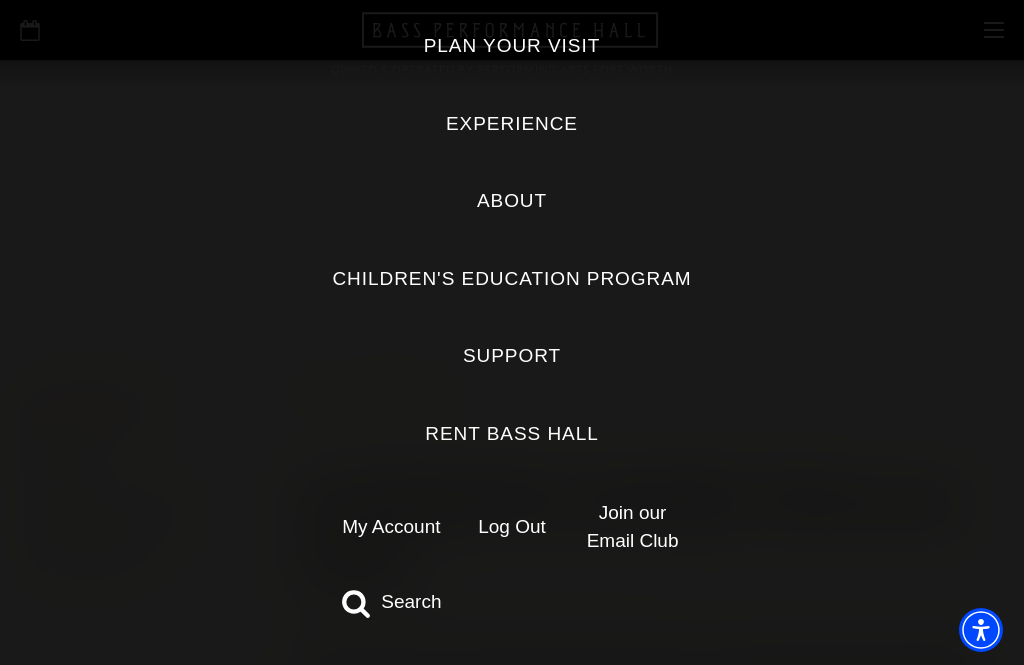 click on "My Account" at bounding box center (391, 526) 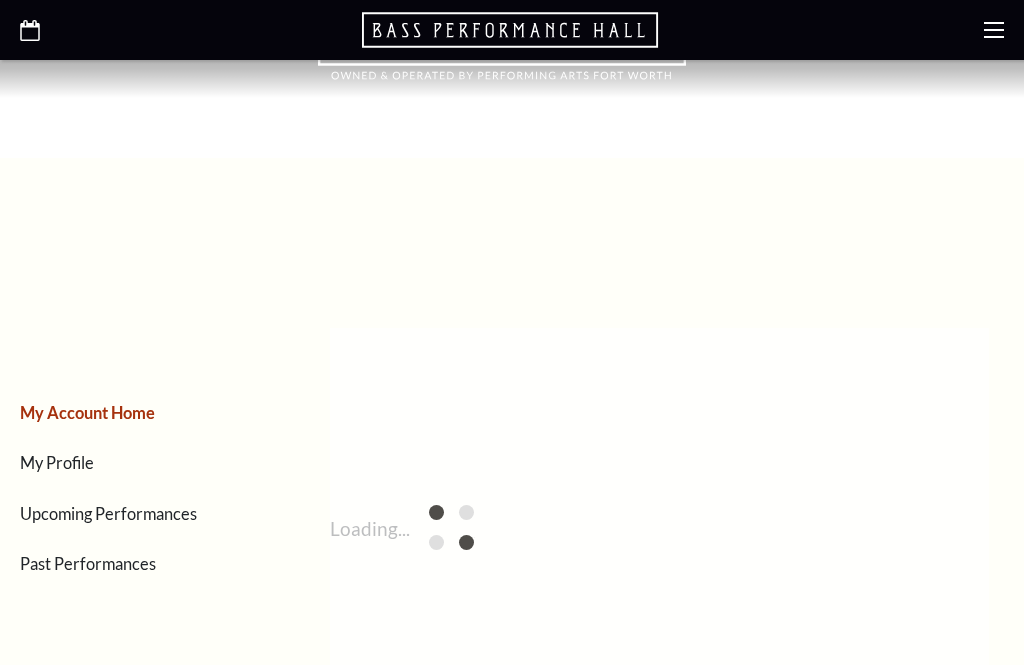 scroll, scrollTop: 0, scrollLeft: 0, axis: both 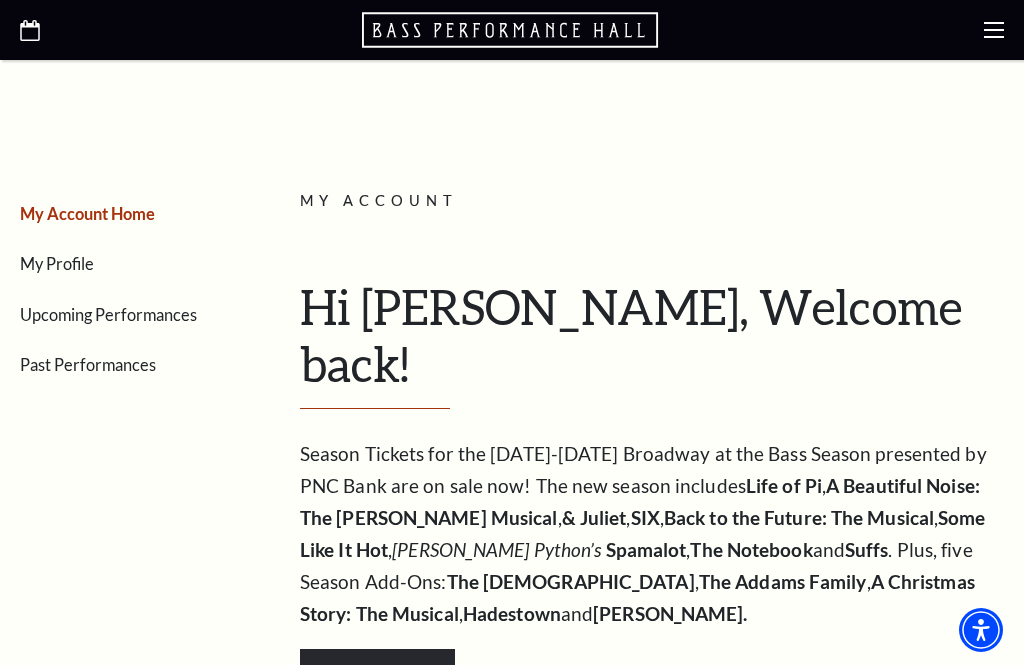 click on "Upcoming Performances" at bounding box center [108, 314] 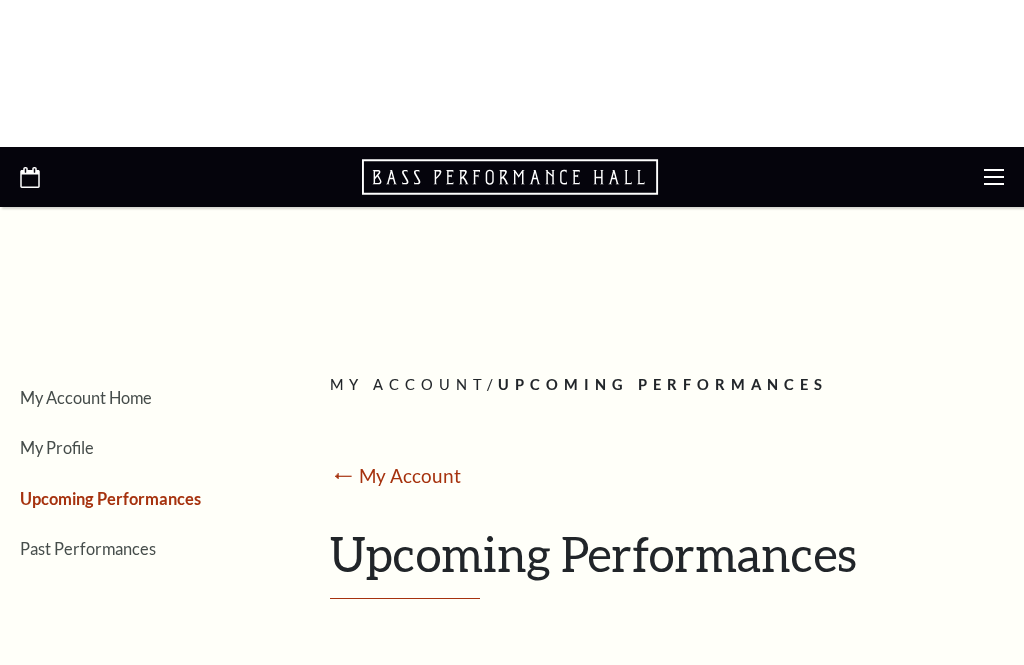 scroll, scrollTop: 0, scrollLeft: 0, axis: both 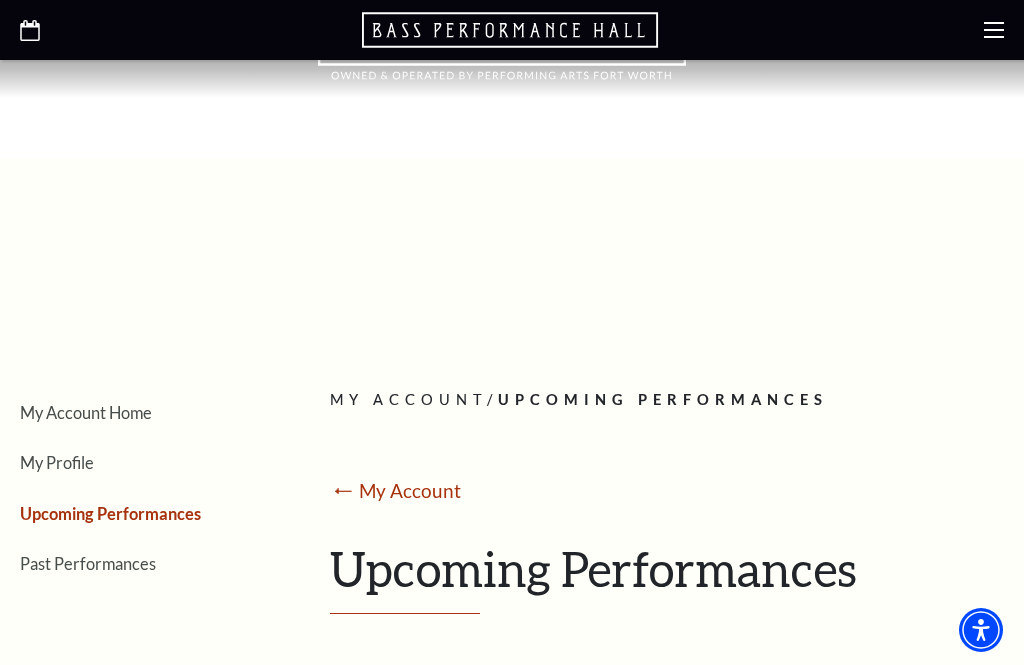click on "Select: English Español
Tickets & Events
Now On Sale
Broadway At The Bass presented by PNC Bank
Irwin Steel Popular Entertainment
The Cliburn
Calendar
Season Tickets
Group Tickets
Mobile Ticketing
Ticket Exchanges
Ticket Guidelines
Lottery Tickets
Gift Certificates
Plan Your Visit
Location & Directions
Parking
Dining
Hotels
Seating
Accessibility
Helpful Hints
Safety & Security
FAQs" at bounding box center [512, 789] 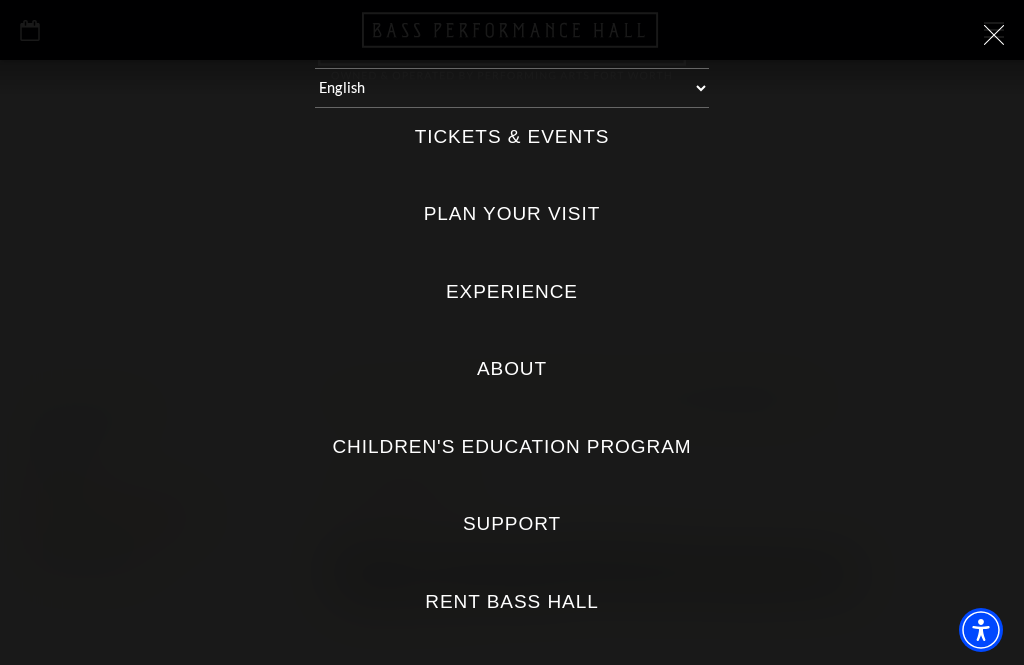 click on "Tickets & Events" at bounding box center (512, 137) 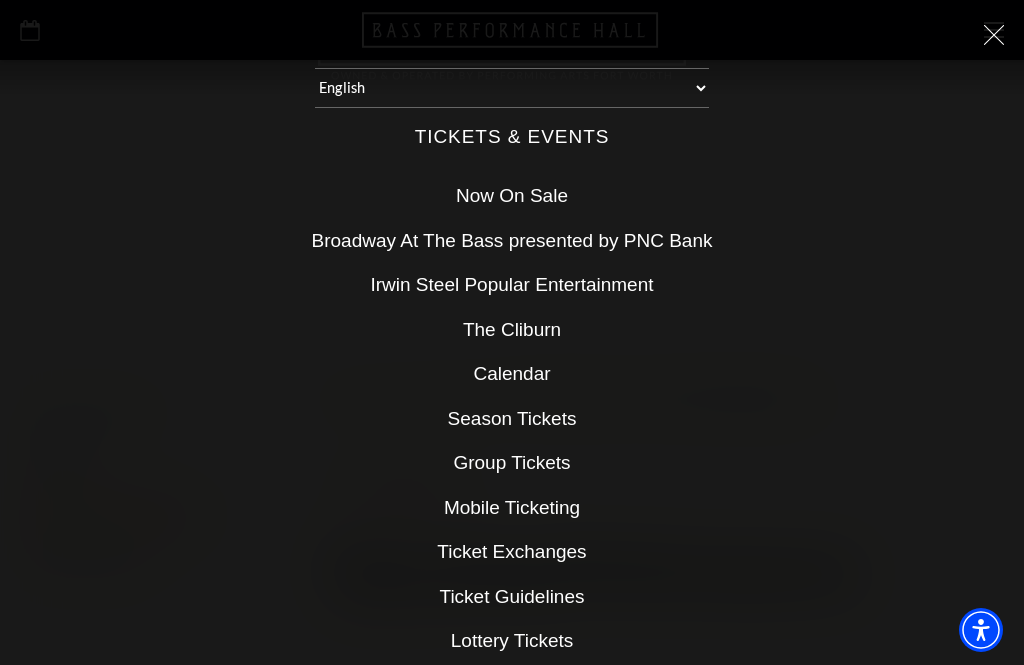 click on "Broadway At The Bass presented by PNC Bank" at bounding box center [512, 240] 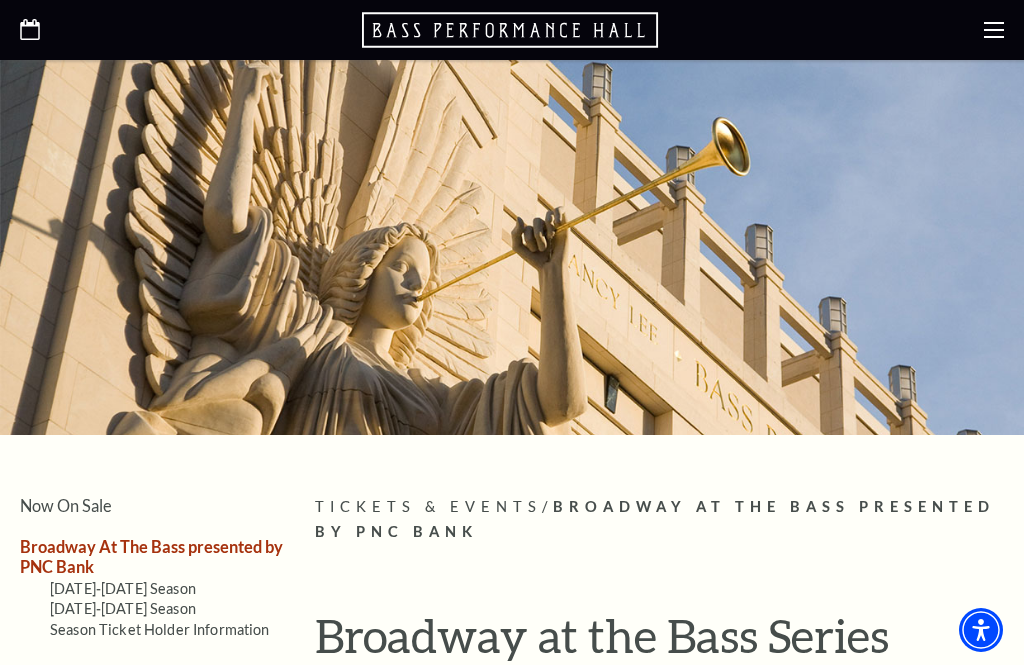 scroll, scrollTop: 0, scrollLeft: 0, axis: both 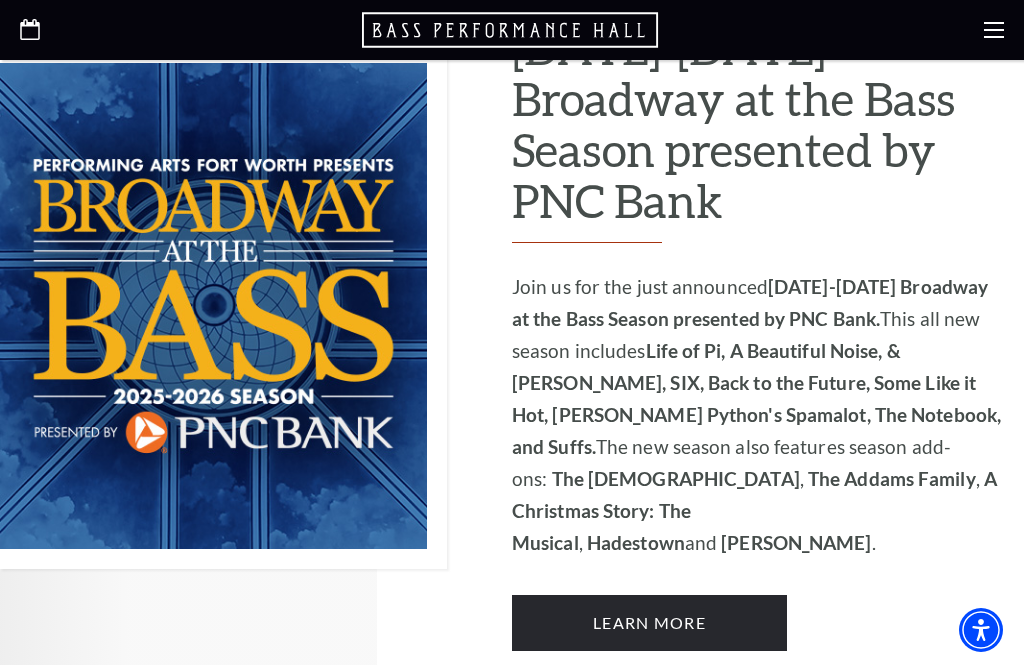 click on "Learn More" at bounding box center (649, 623) 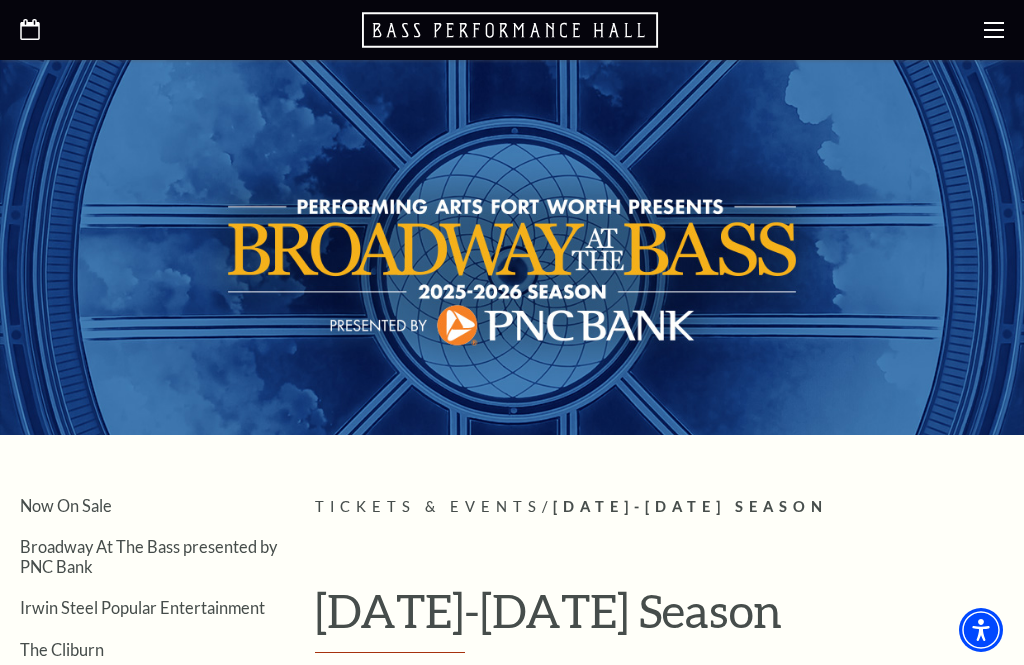 scroll, scrollTop: 0, scrollLeft: 0, axis: both 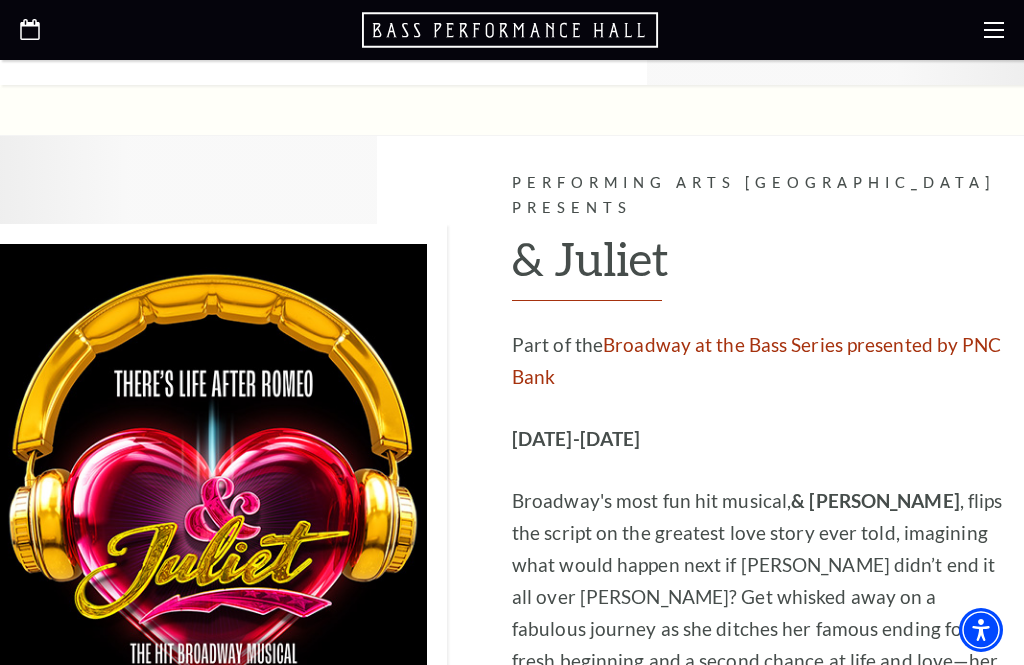 click on "Learn More" at bounding box center (649, 773) 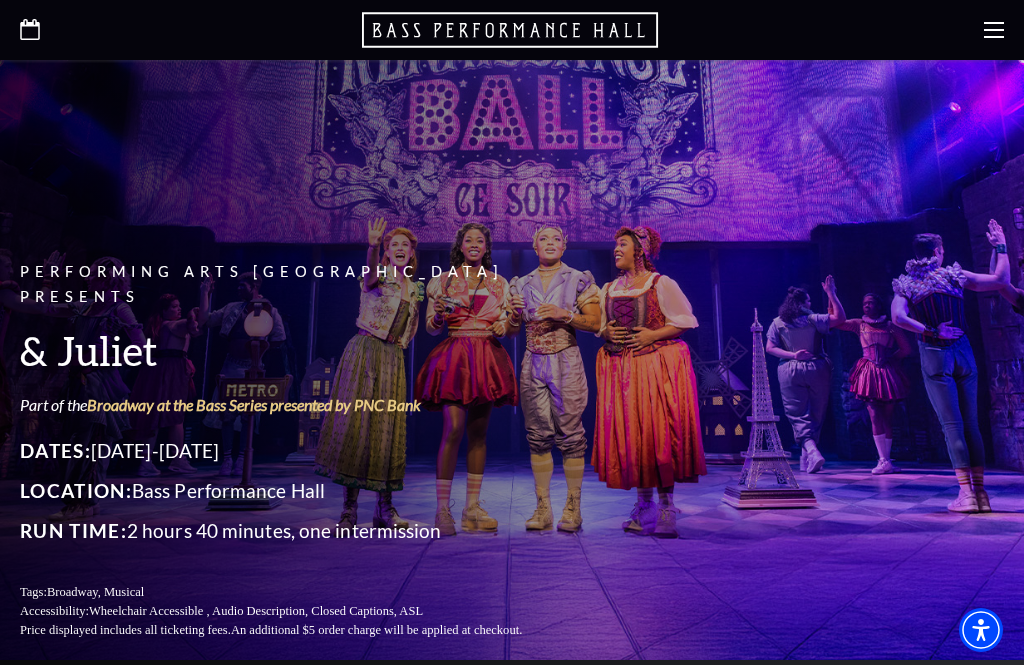 scroll, scrollTop: 0, scrollLeft: 0, axis: both 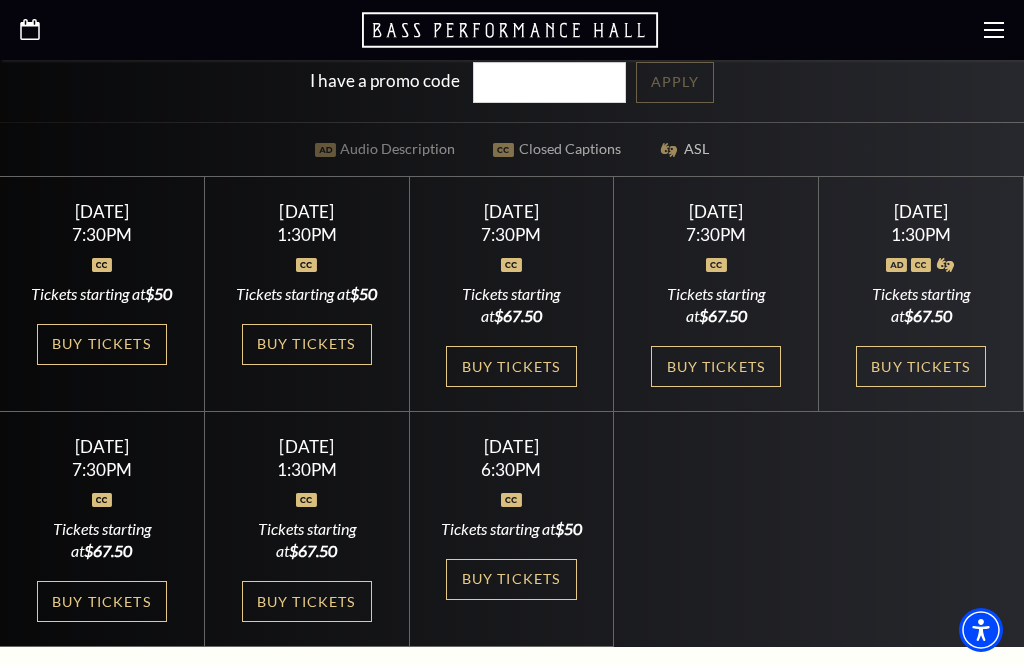 click on "Buy Tickets" at bounding box center (511, 579) 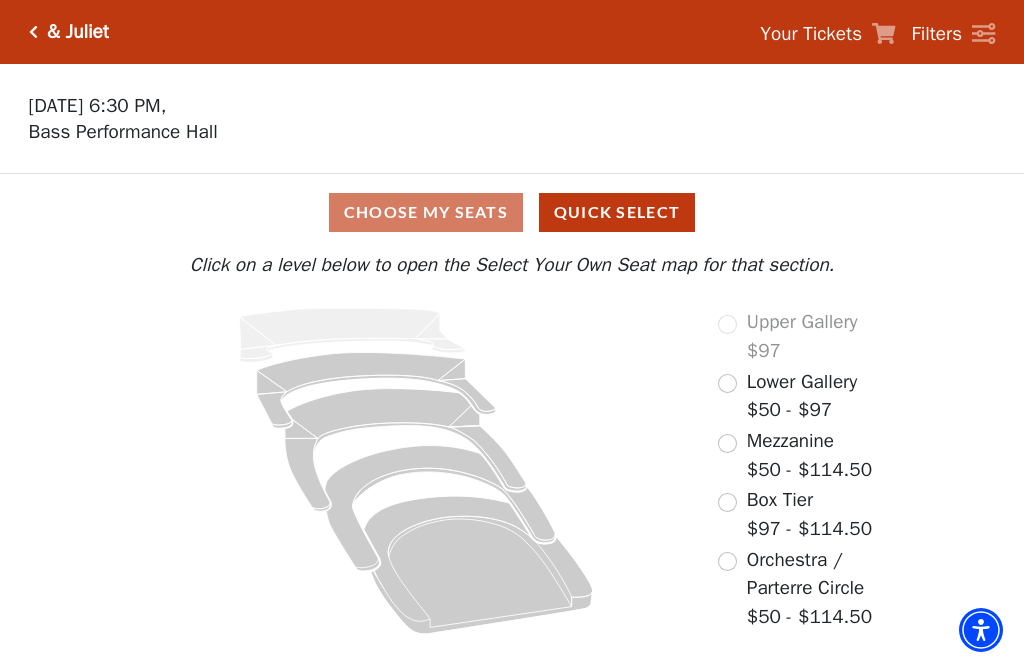 scroll, scrollTop: 0, scrollLeft: 0, axis: both 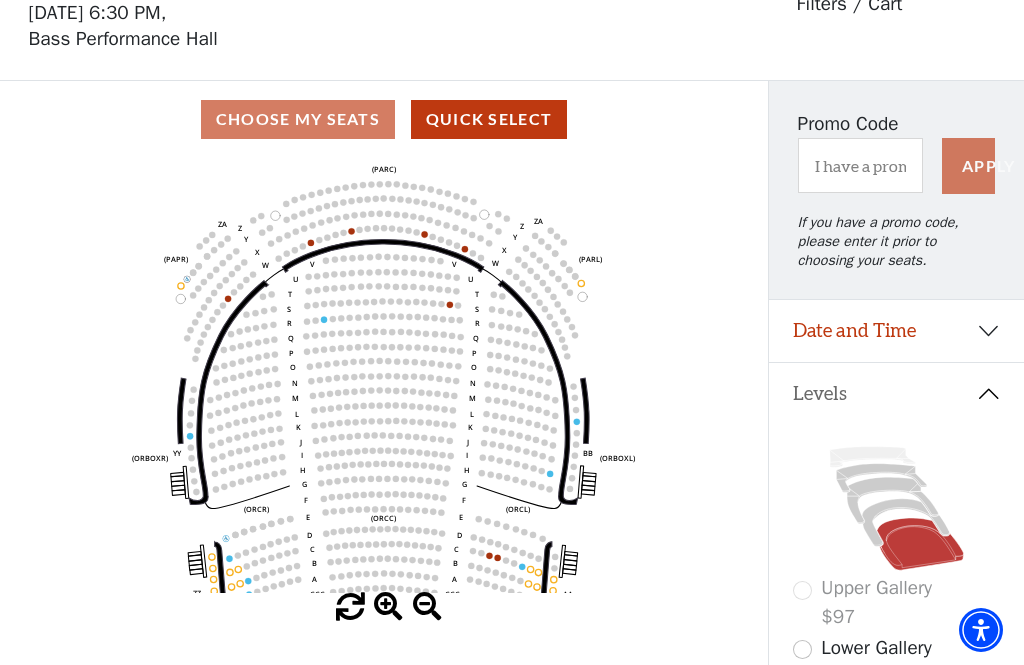 click 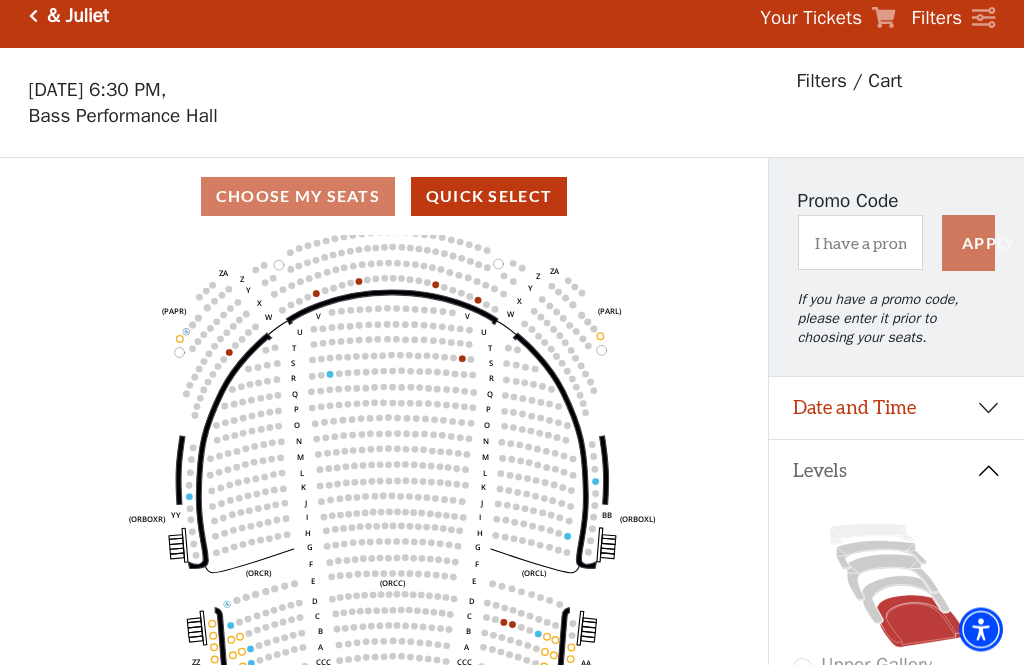 scroll, scrollTop: 0, scrollLeft: 0, axis: both 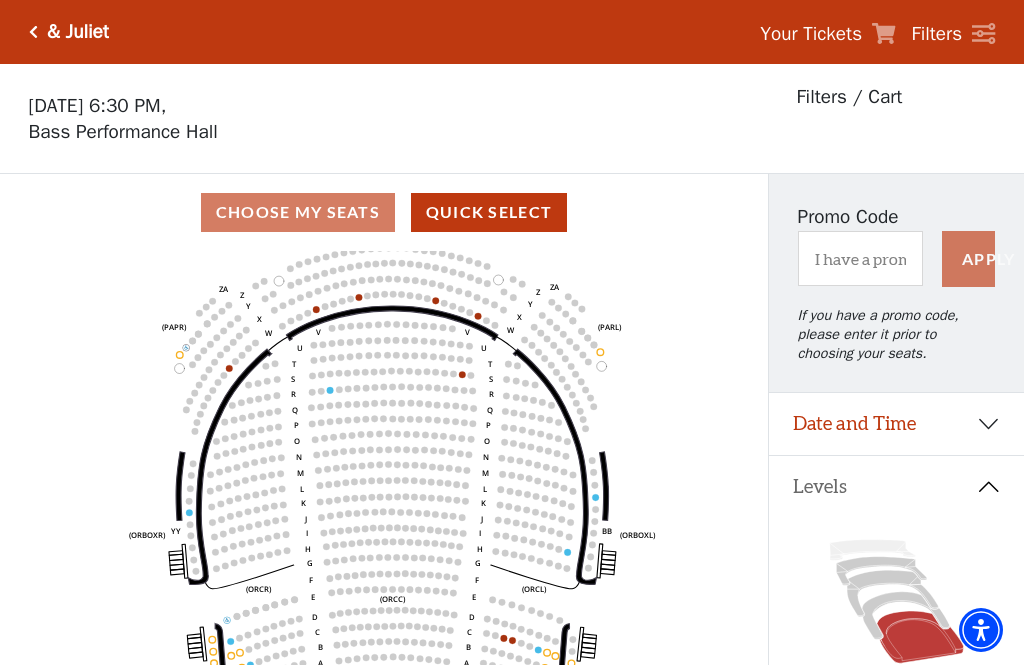 click on "Filters / Cart" at bounding box center [850, 97] 